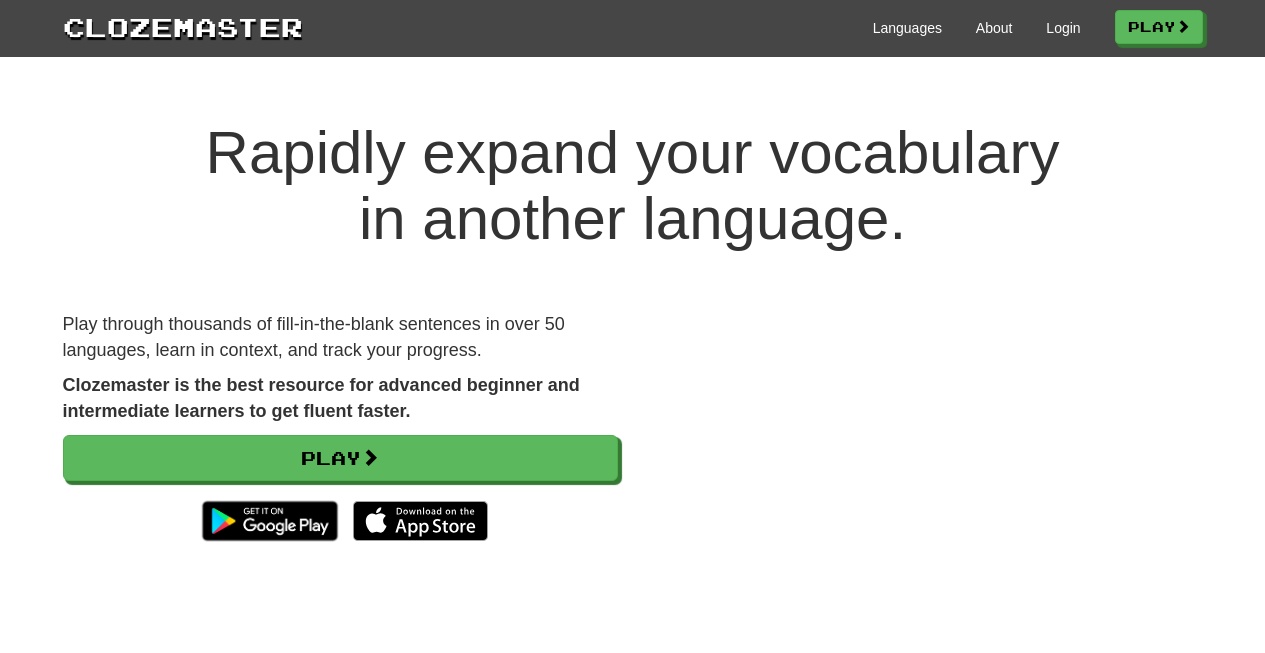 scroll, scrollTop: 0, scrollLeft: 0, axis: both 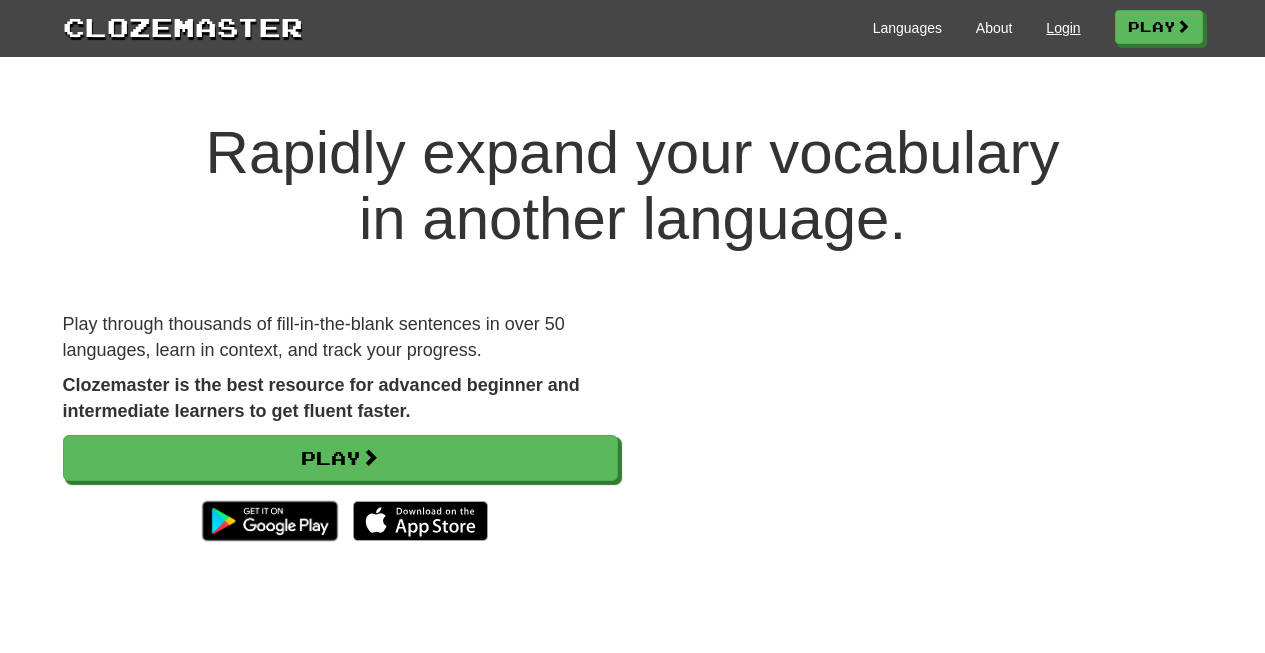 click on "Login" at bounding box center (1063, 28) 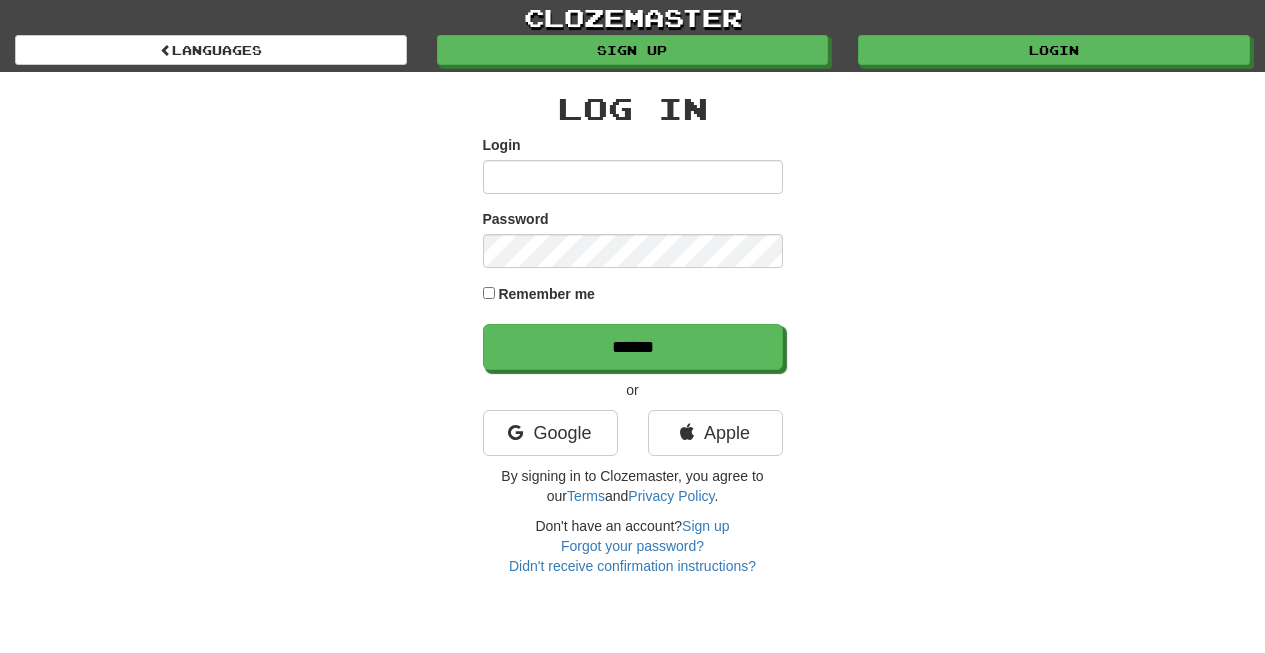 scroll, scrollTop: 0, scrollLeft: 0, axis: both 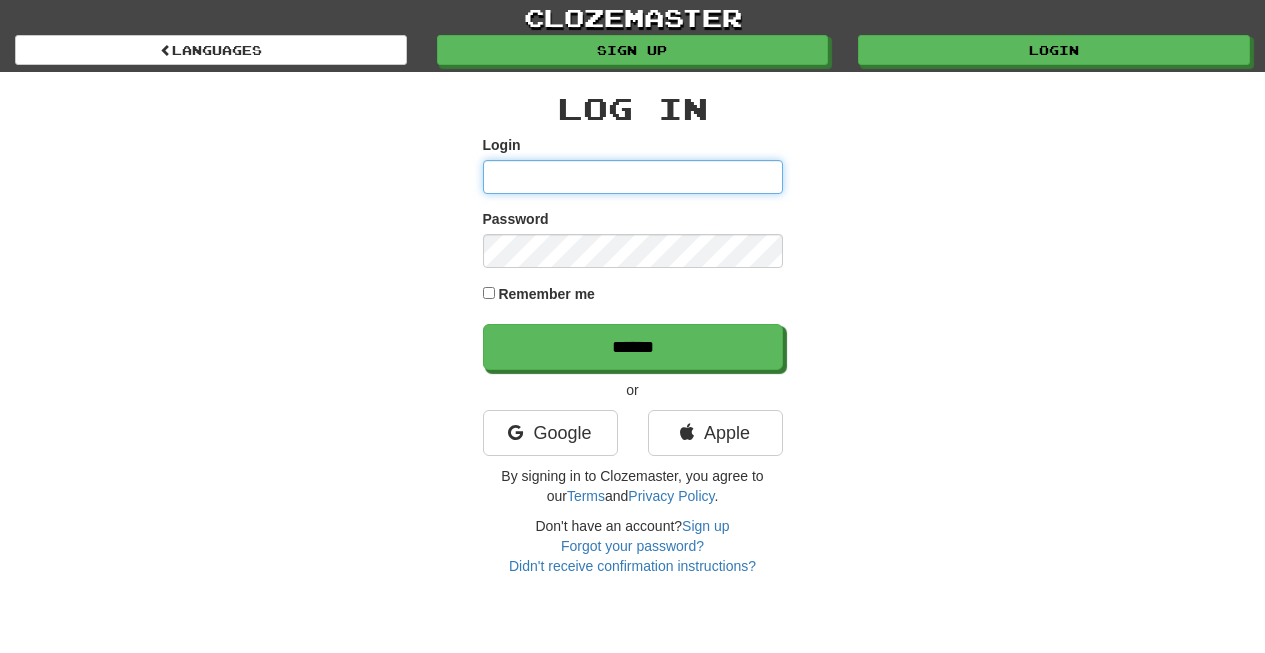 type on "*********" 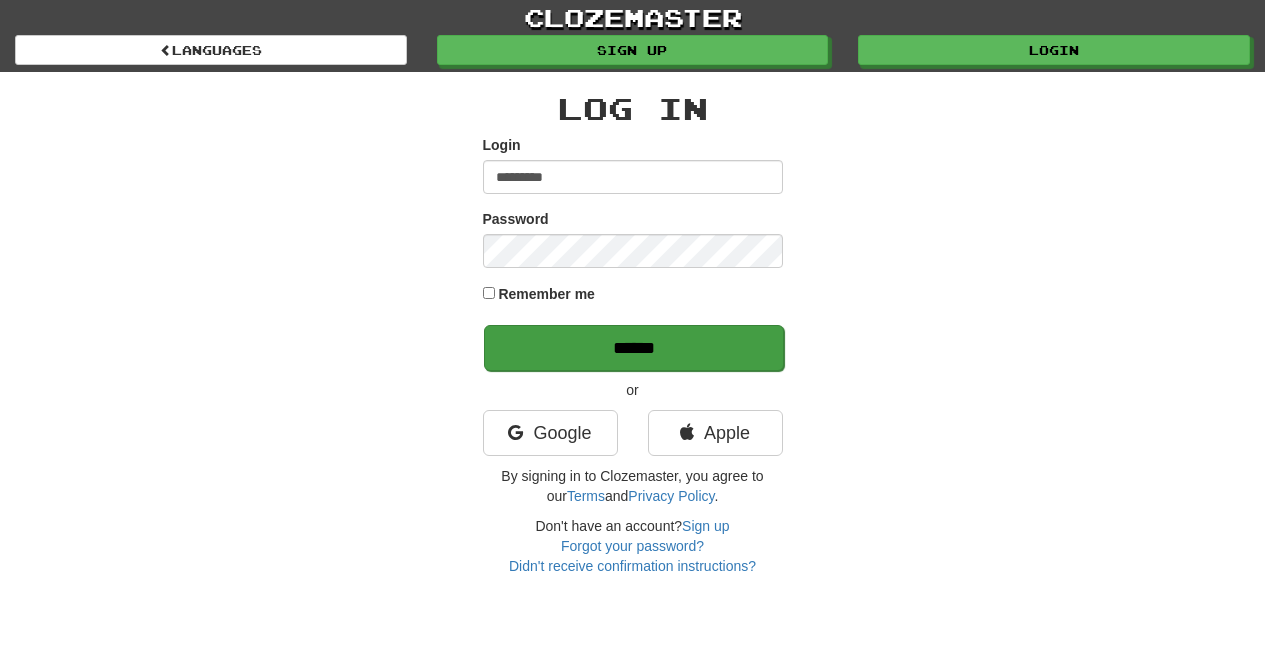 click on "******" at bounding box center [634, 348] 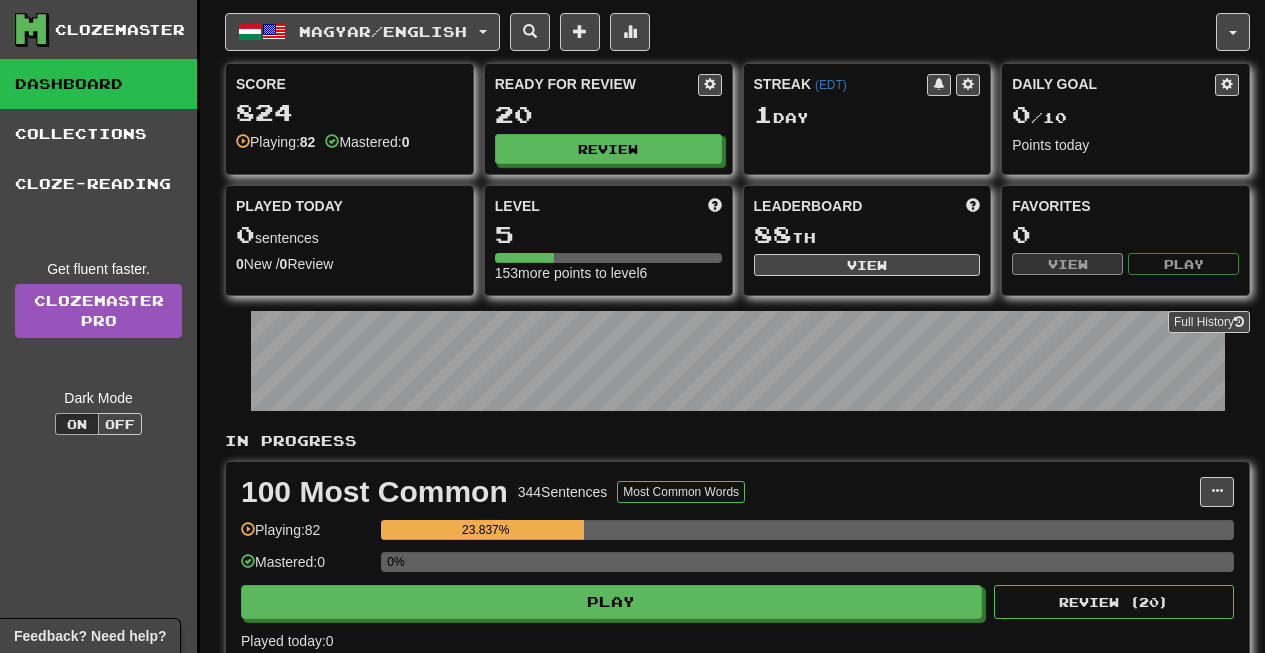scroll, scrollTop: 0, scrollLeft: 0, axis: both 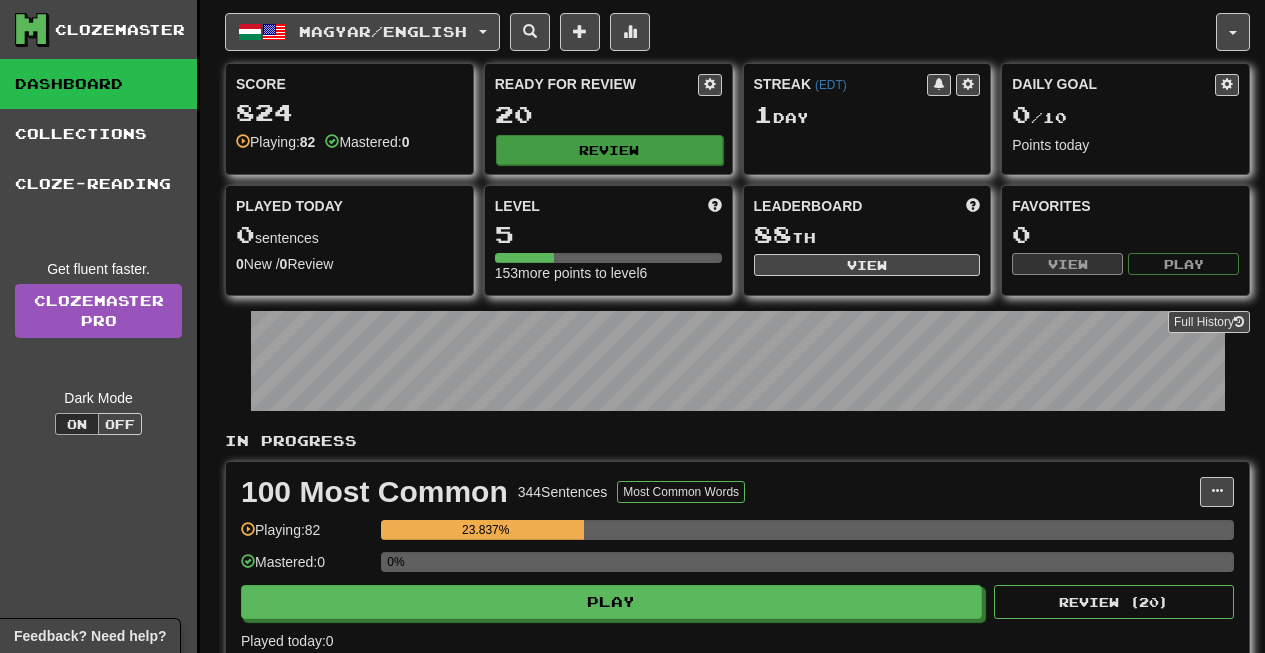 click on "Review" at bounding box center (609, 150) 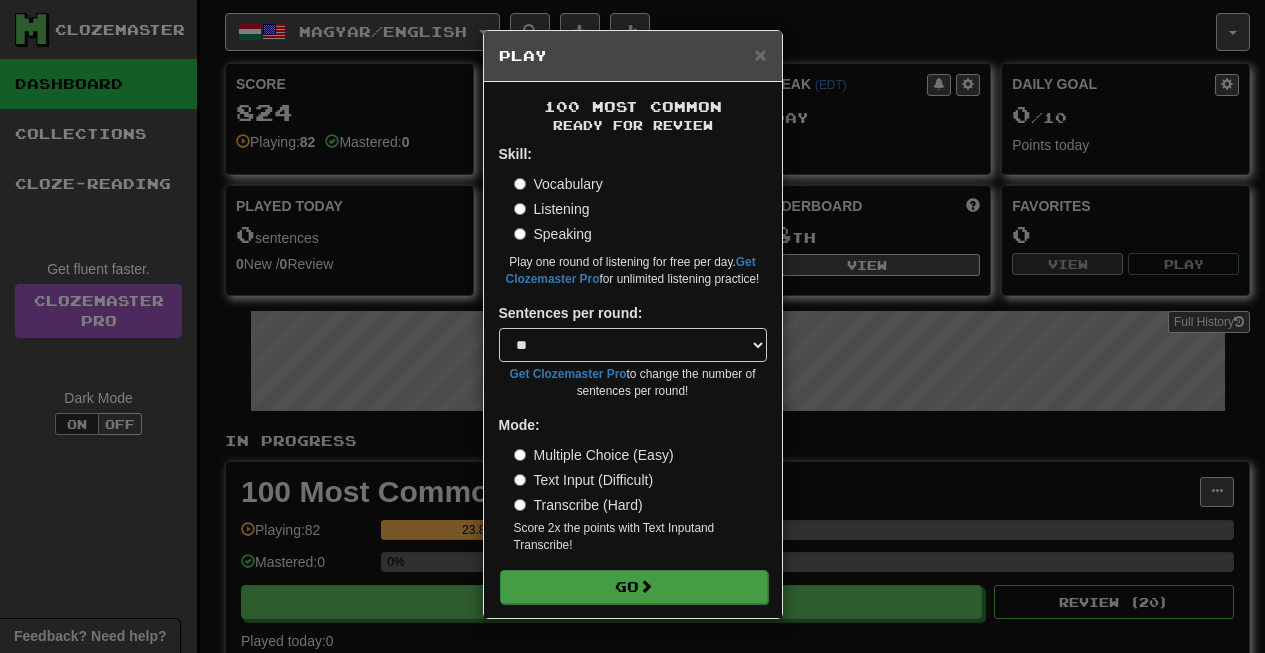 click on "Go" at bounding box center (634, 587) 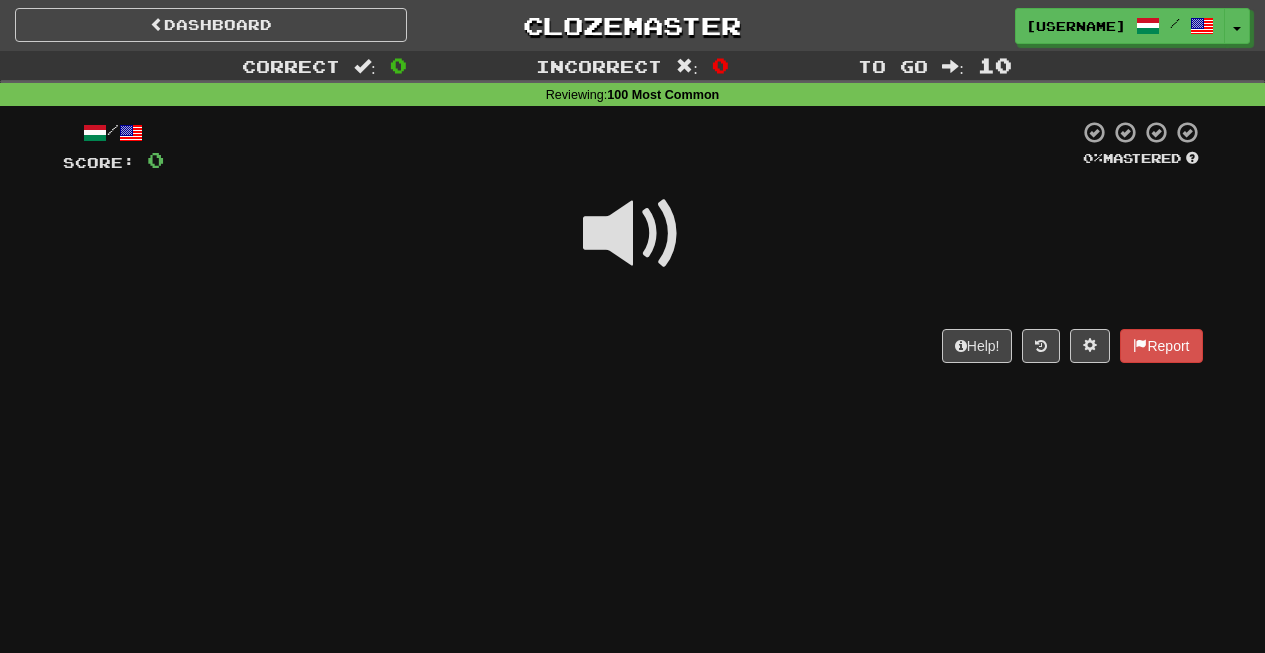 scroll, scrollTop: 0, scrollLeft: 0, axis: both 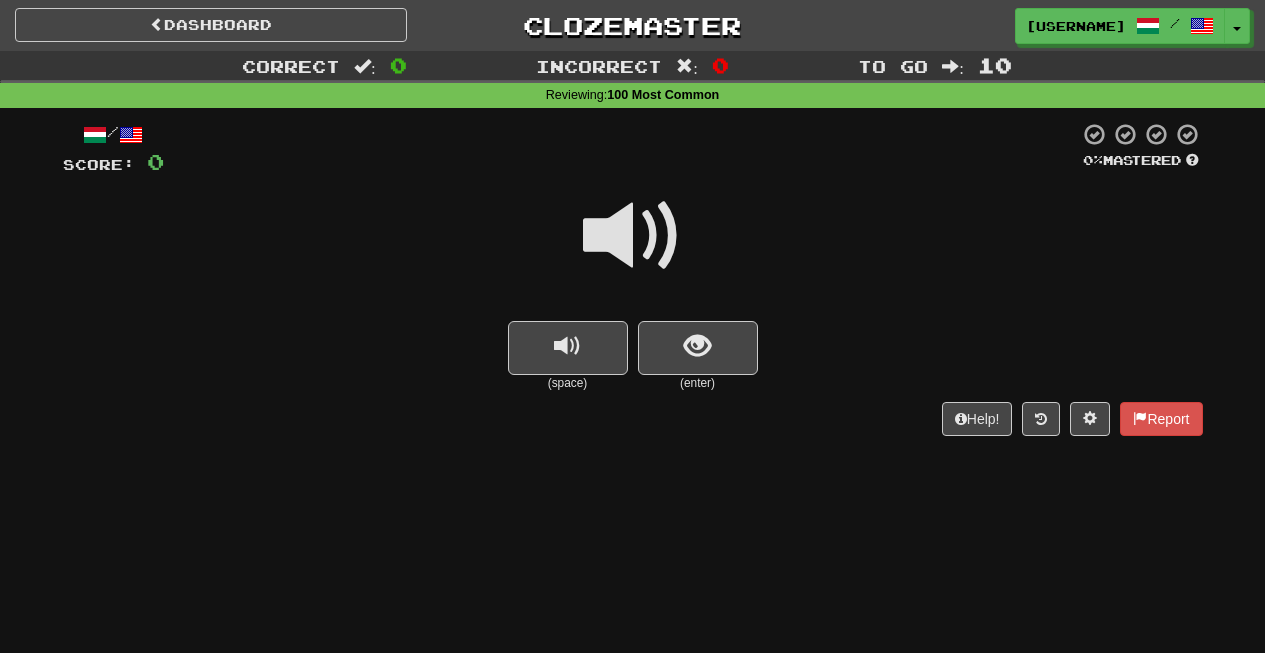 click on "Dashboard
Clozemaster
[USERNAME]
/
Toggle Dropdown
Dashboard
Leaderboard
Activity Feed
Notifications
Profile
Discussions
Magyar
/
English
Streak:
1
Review:
20
Daily Goal:  0 /10
Languages
Account
Logout
[USERNAME]
/
Toggle Dropdown
Dashboard
Leaderboard
Activity Feed
Notifications
Profile
Discussions
Magyar
/
English
Streak:
1
Review:
20
Daily Goal:  0 /10
Languages
Account
Logout
clozemaster
Correct   :   0 Incorrect   :   0 To go   :   10 Reviewing :  100 Most Common  /  Score:   0 0 %  Mastered (space) (enter)  Help!  Report" at bounding box center (632, 326) 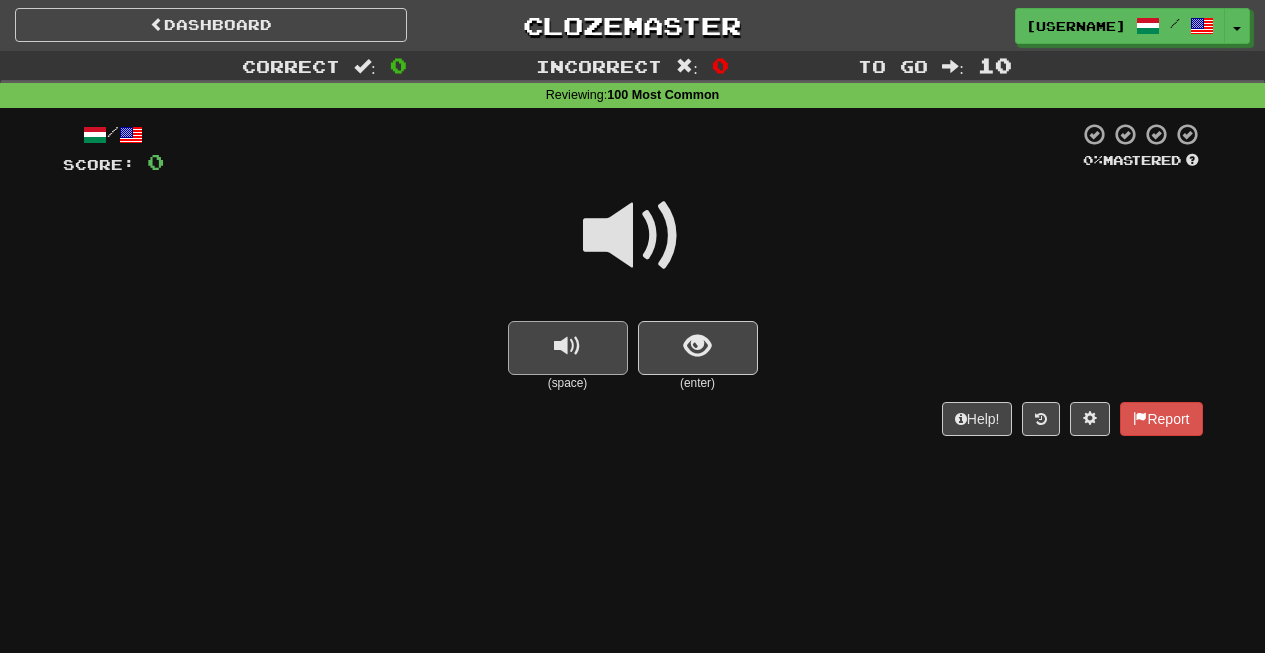 click at bounding box center [568, 348] 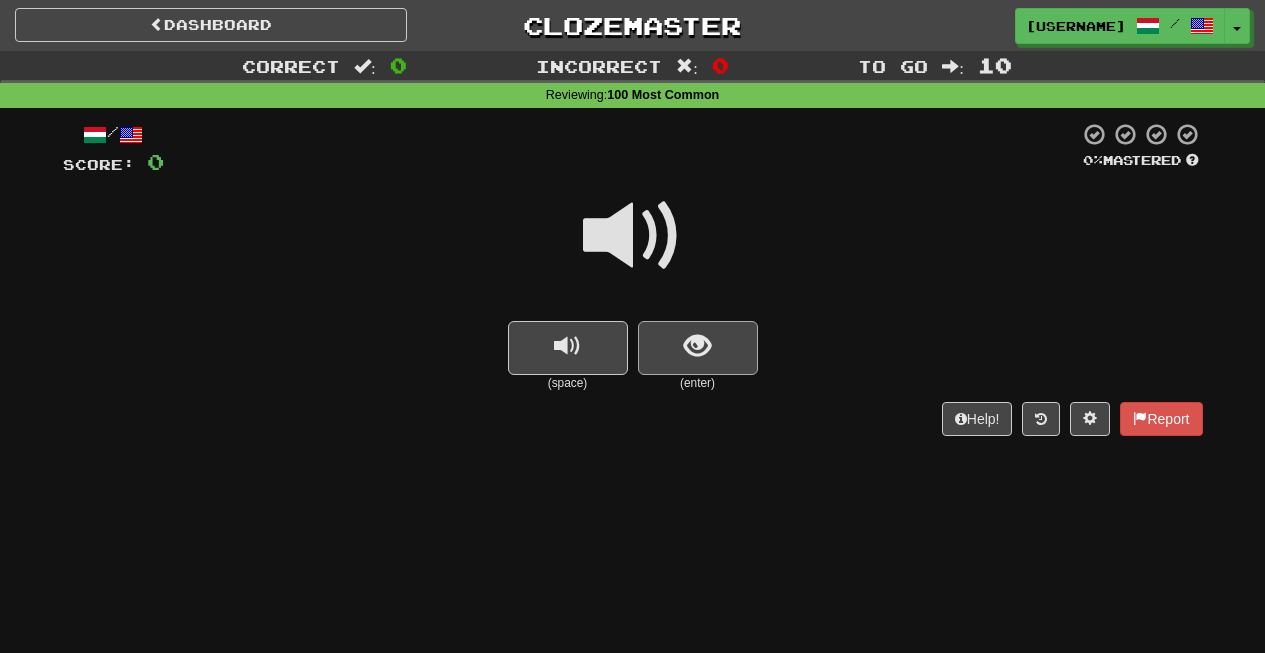 click at bounding box center (698, 348) 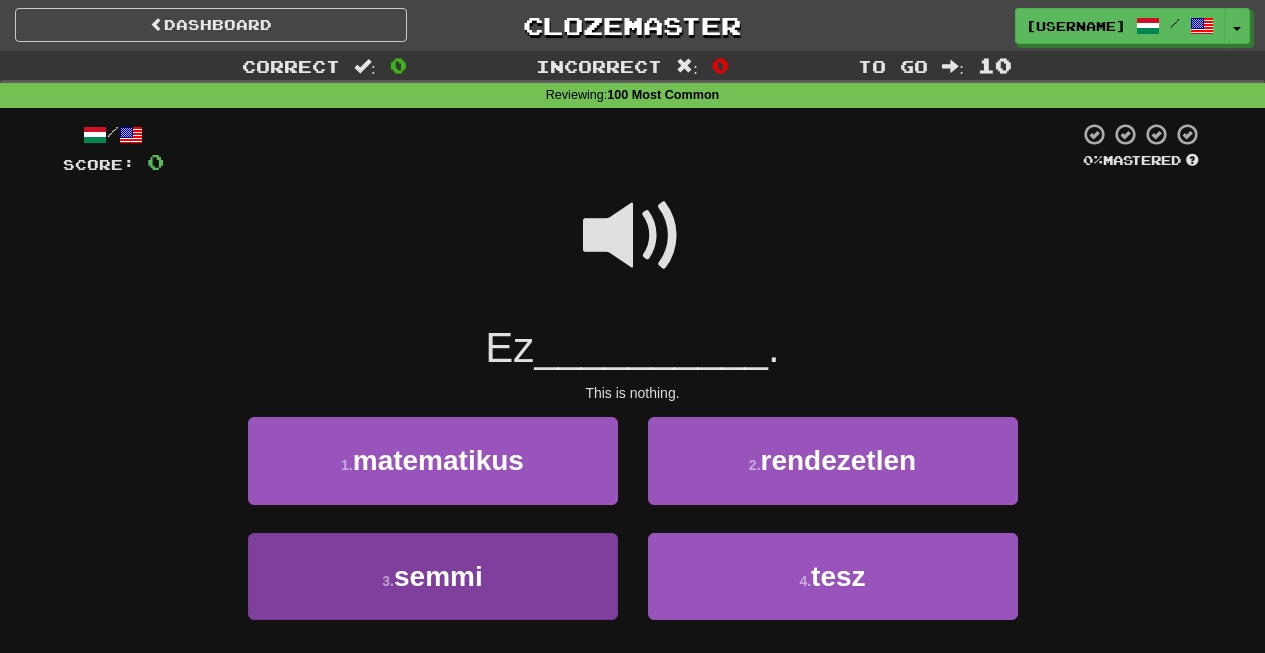 click on "semmi" at bounding box center [438, 576] 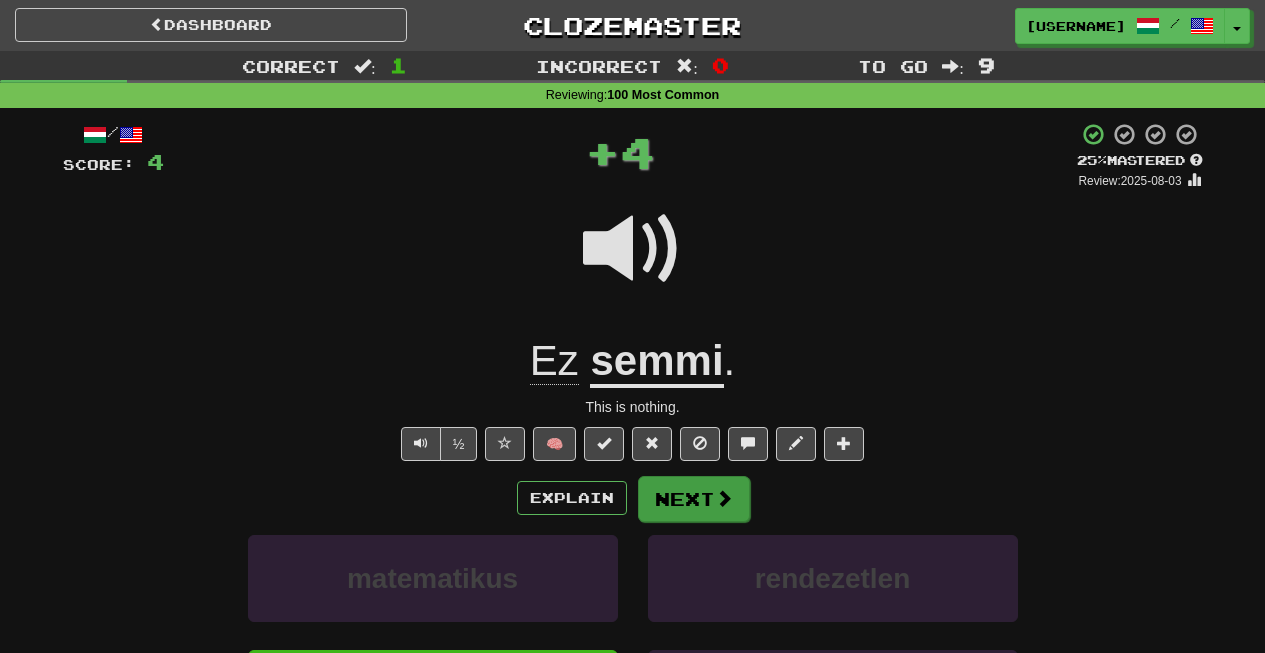 click on "Next" at bounding box center [694, 499] 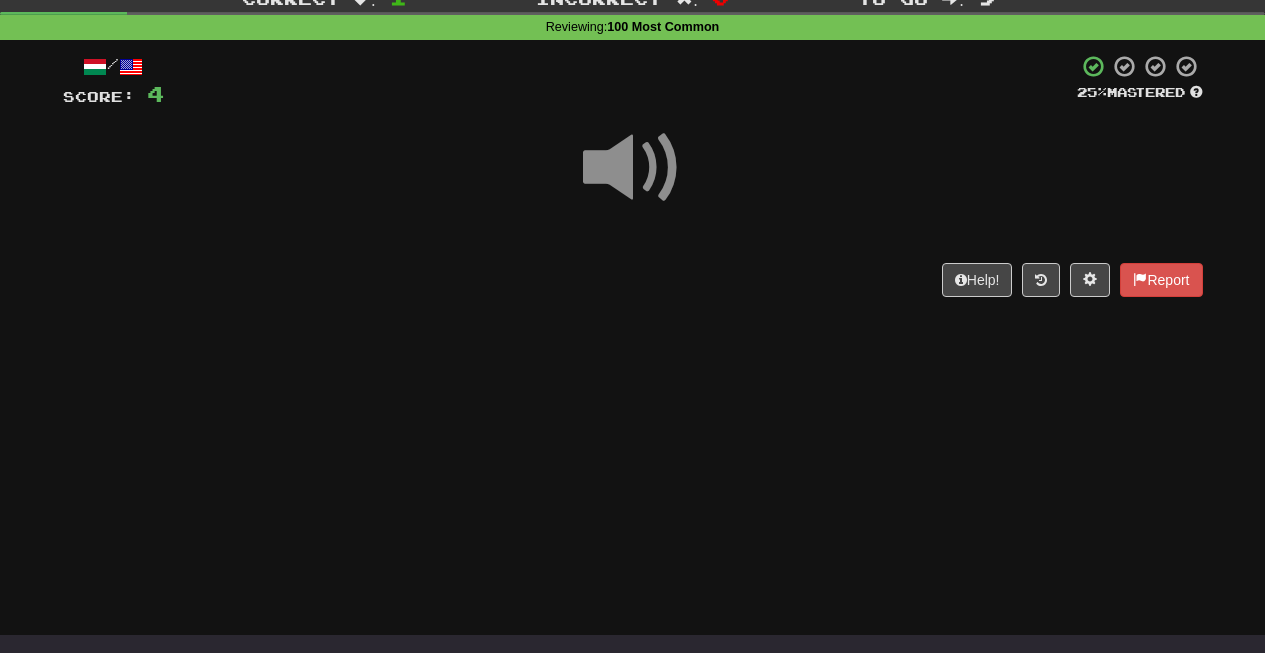 scroll, scrollTop: 73, scrollLeft: 0, axis: vertical 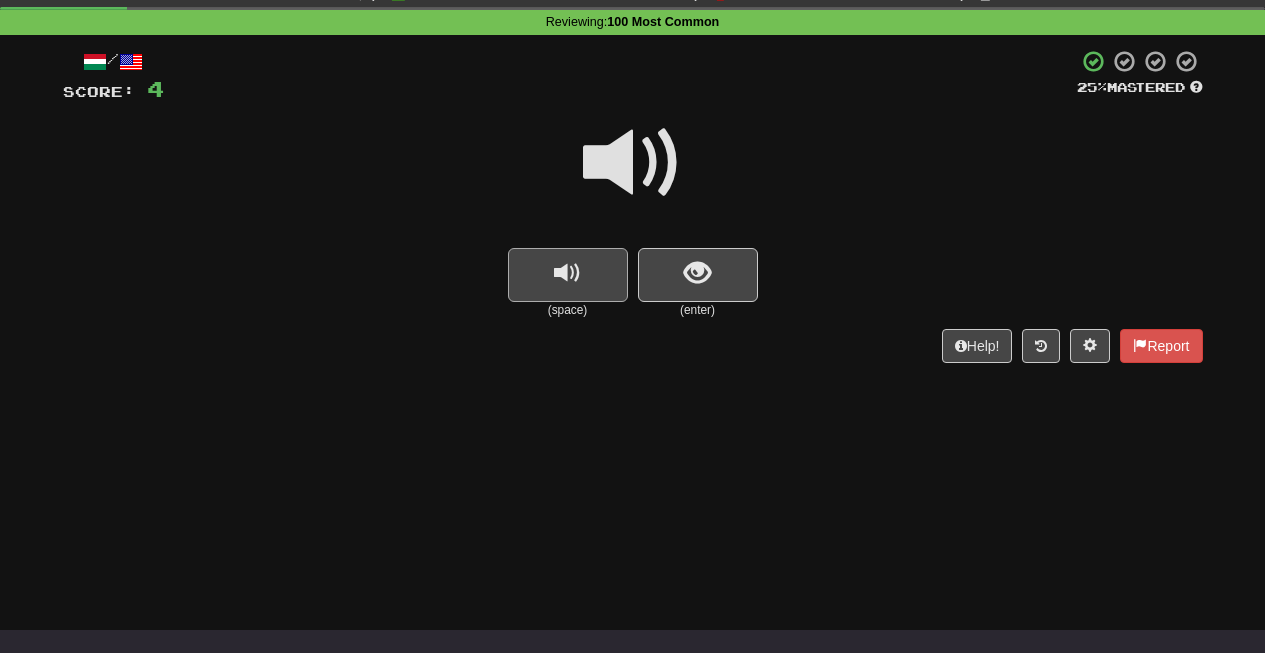 click at bounding box center [567, 273] 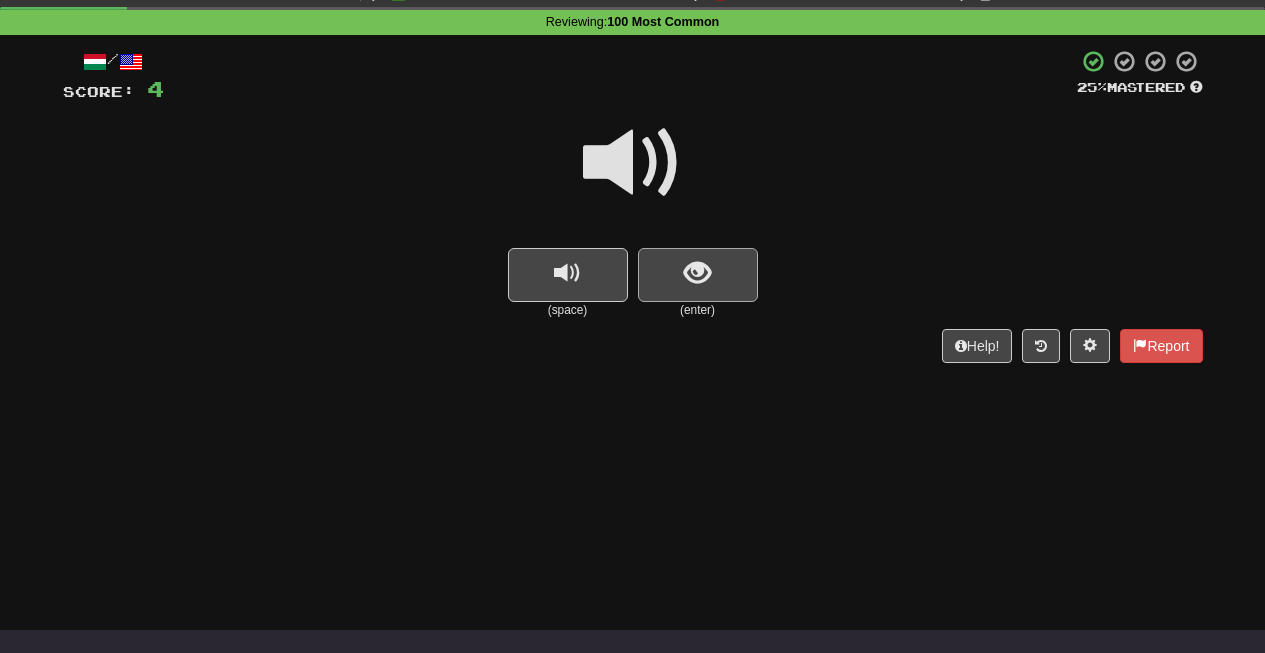 click at bounding box center [698, 275] 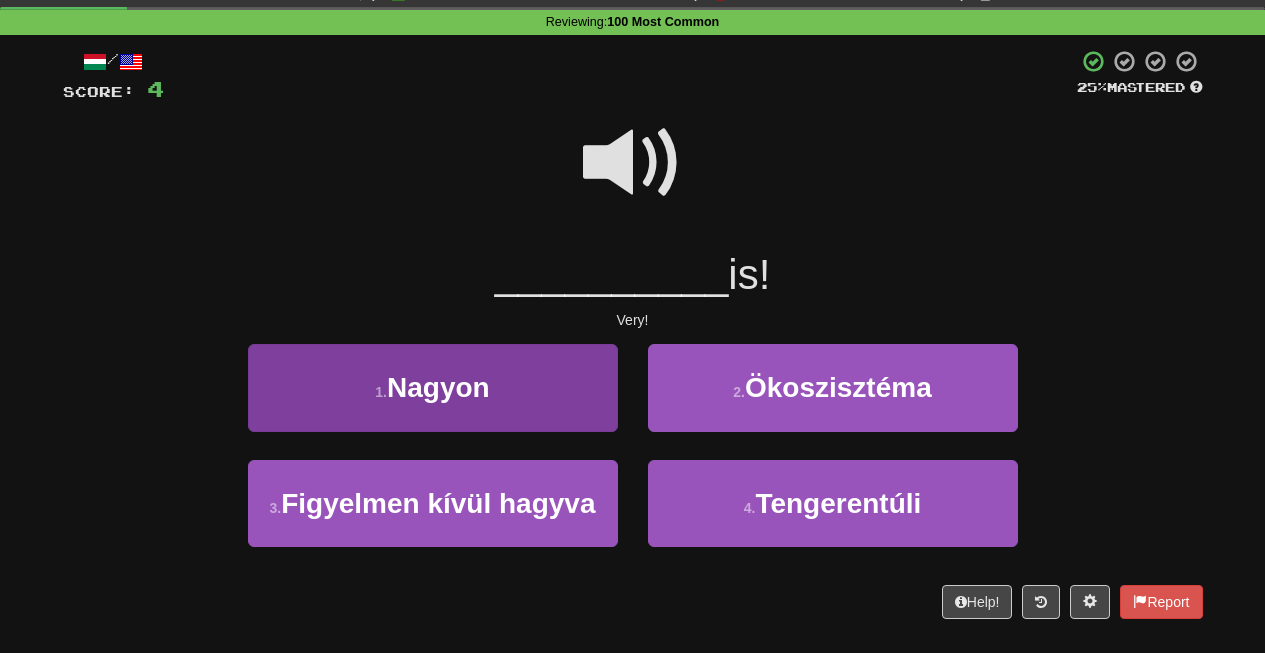 click on "Nagyon" at bounding box center [438, 387] 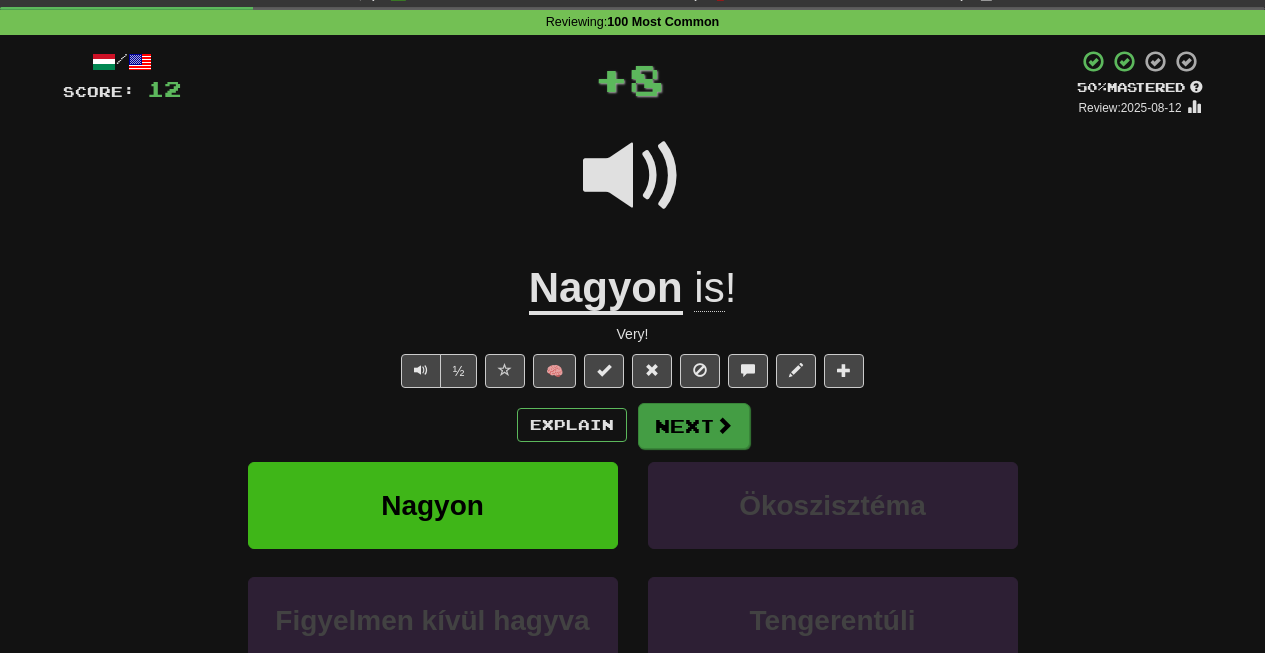 click on "Next" at bounding box center (694, 426) 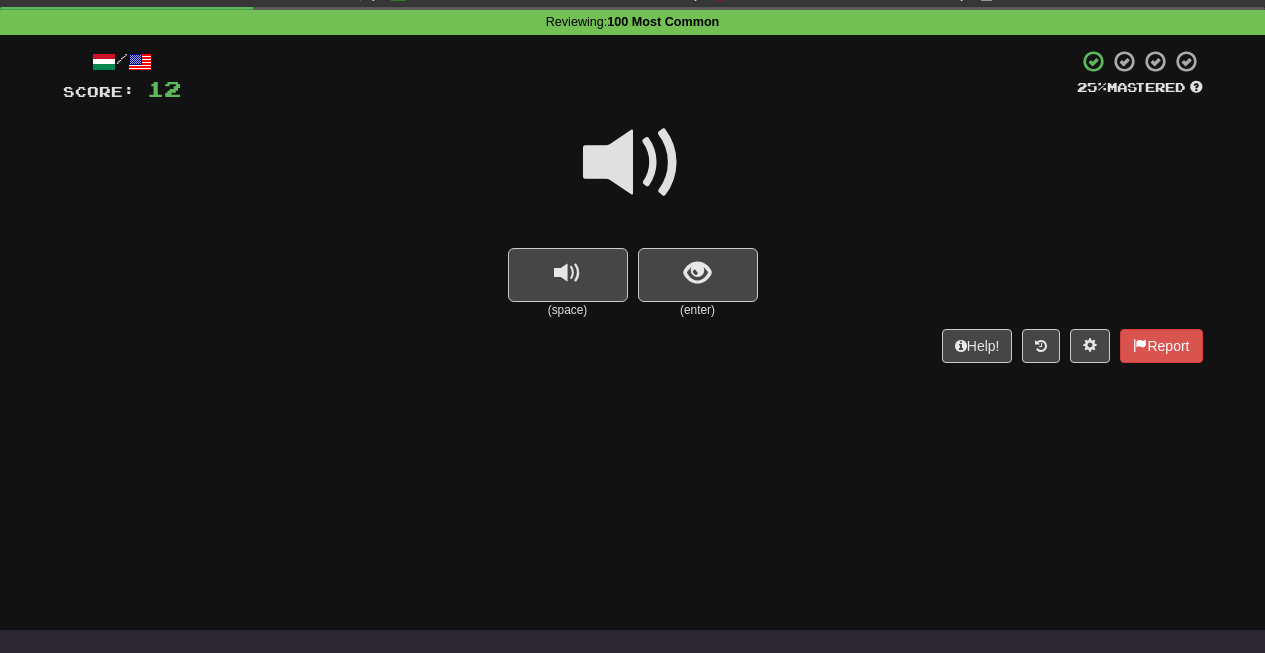 click on "(space)" at bounding box center [568, 310] 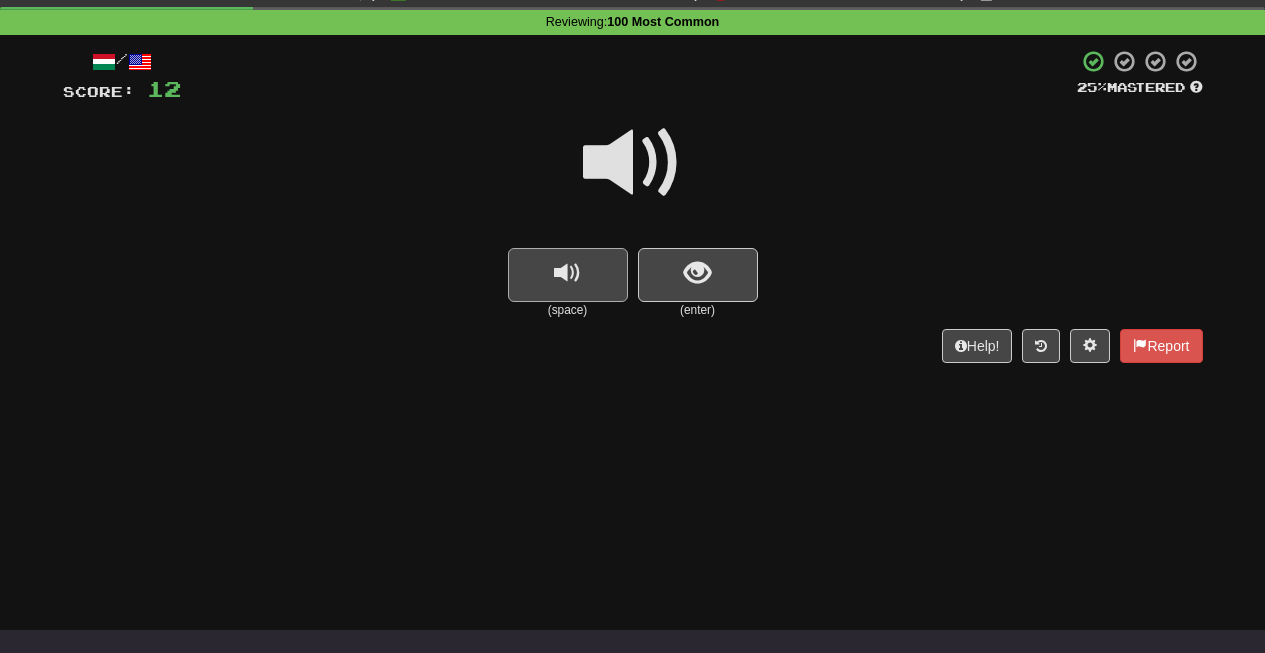 click at bounding box center (567, 273) 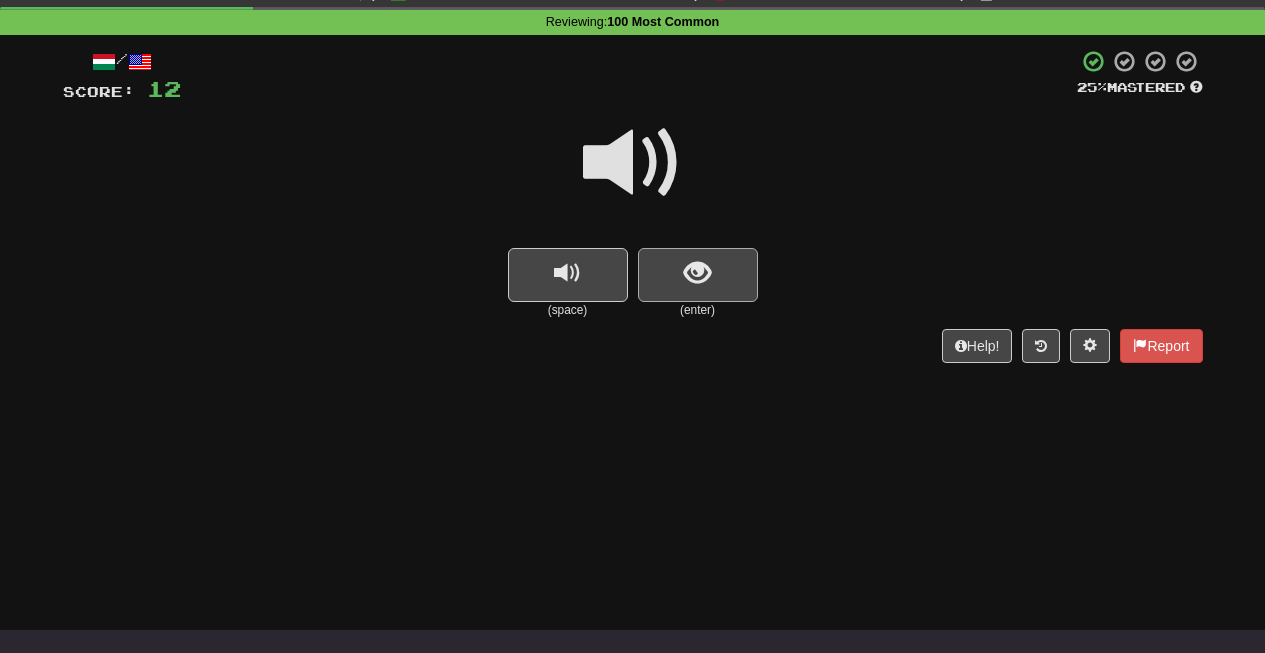 click at bounding box center (698, 275) 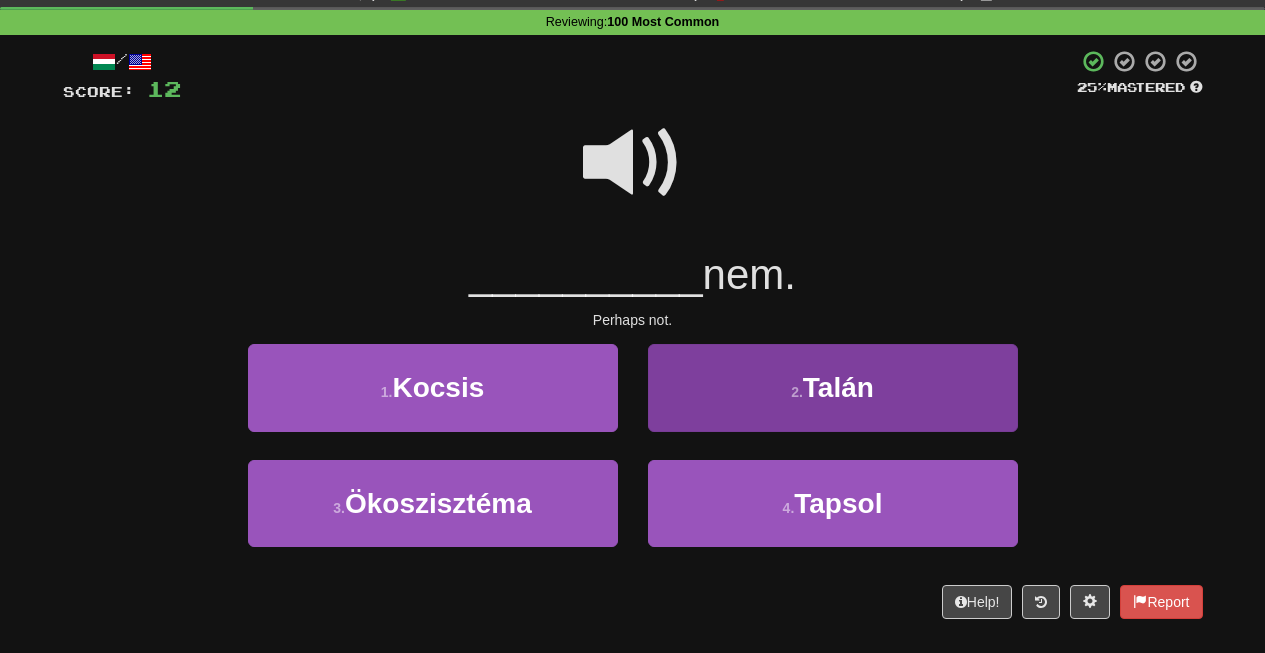 click on "Talán" at bounding box center (838, 387) 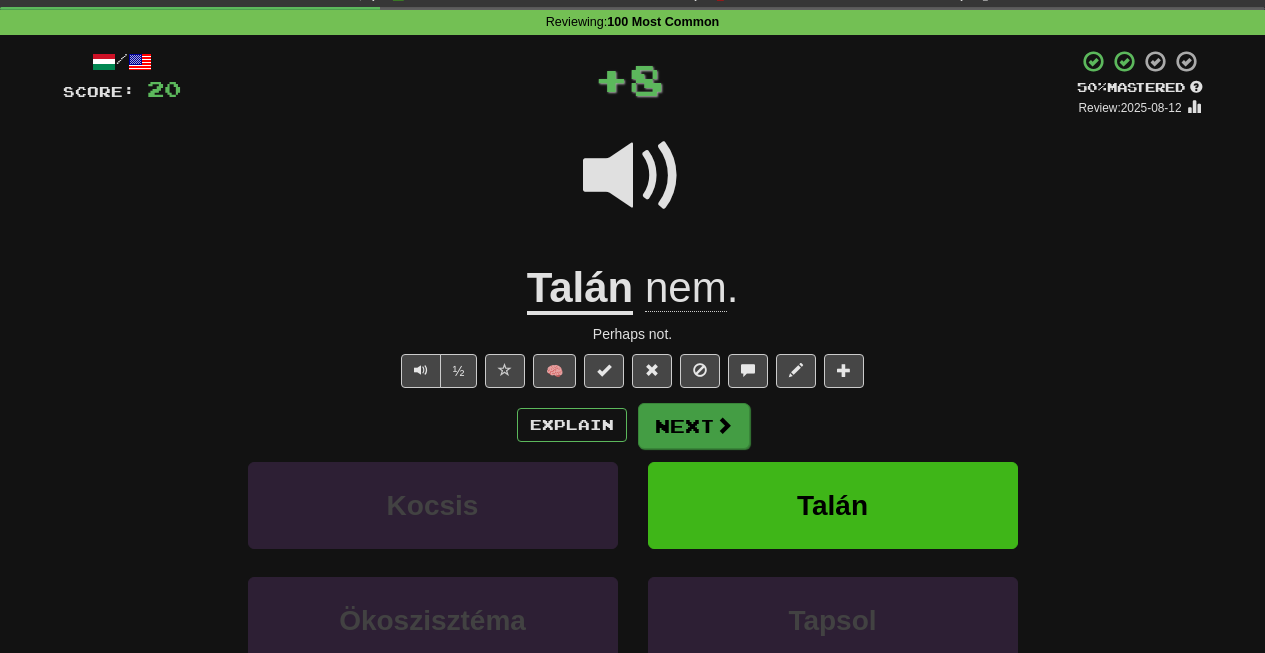 click on "Next" at bounding box center [694, 426] 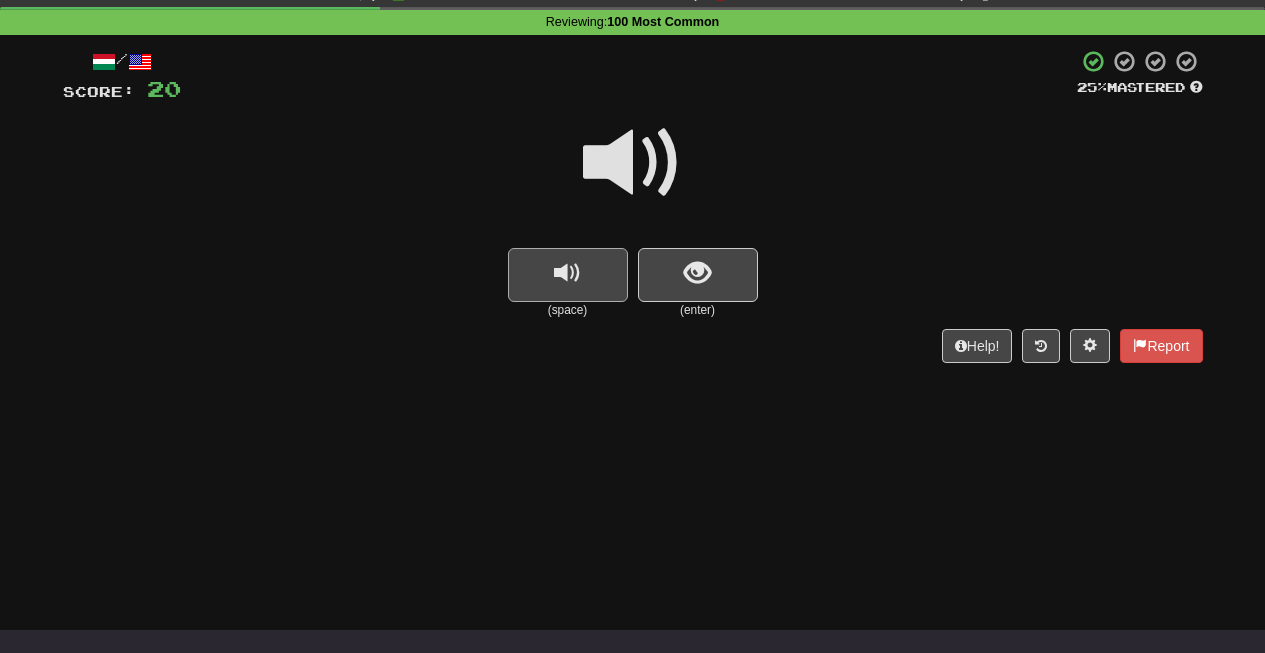 click at bounding box center (567, 273) 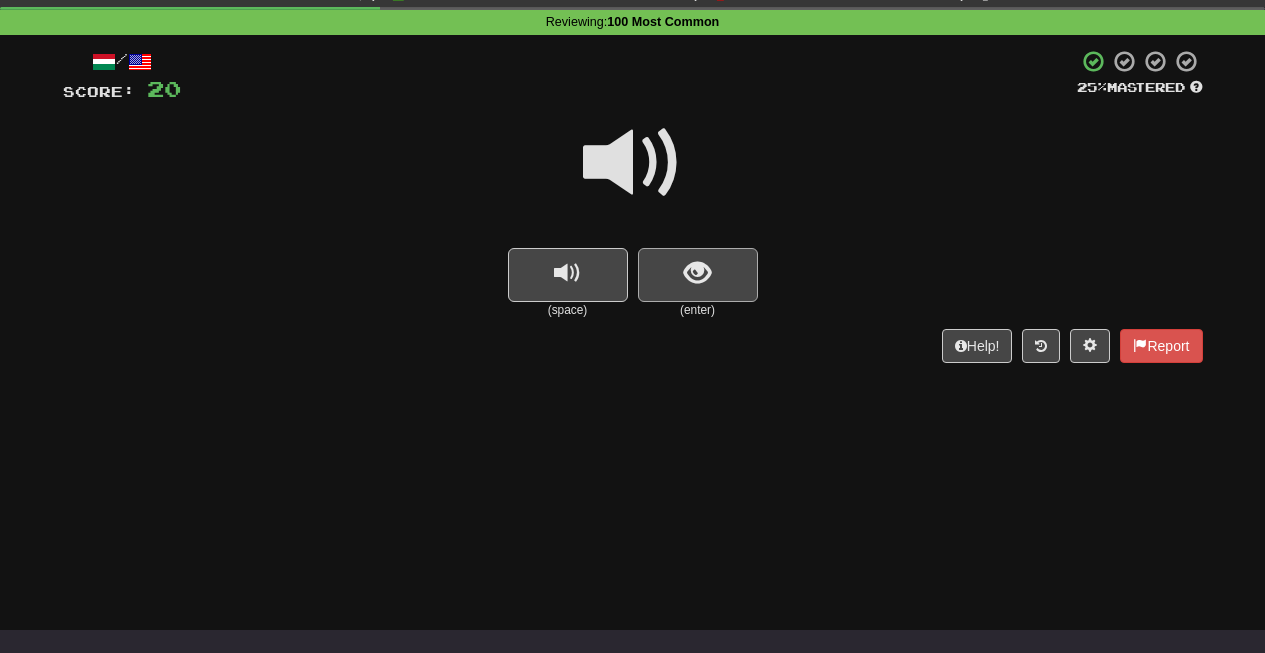 click at bounding box center [698, 275] 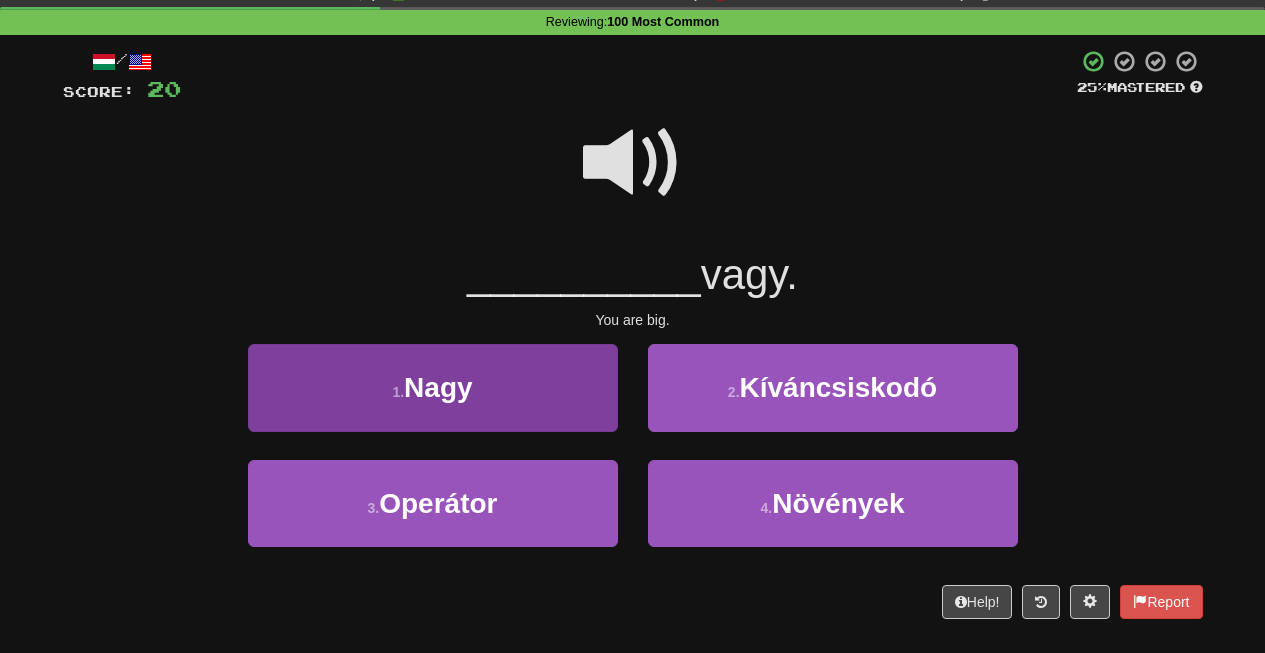 click on "Nagy" at bounding box center [438, 387] 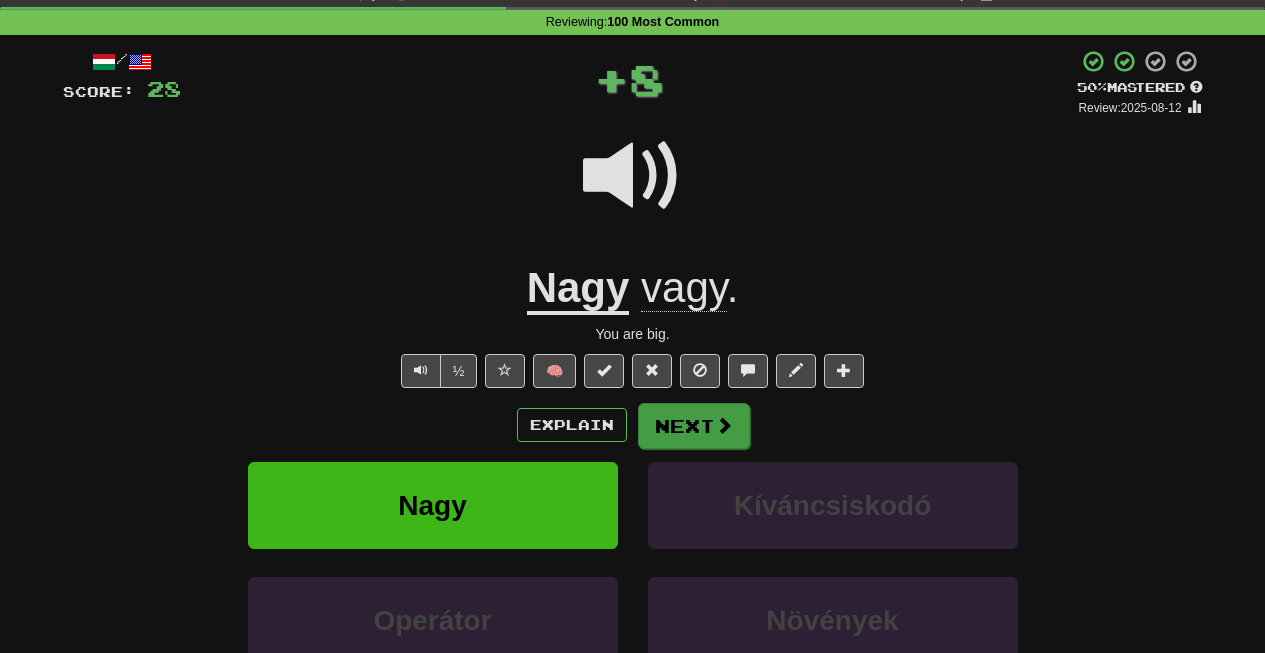 click on "Next" at bounding box center (694, 426) 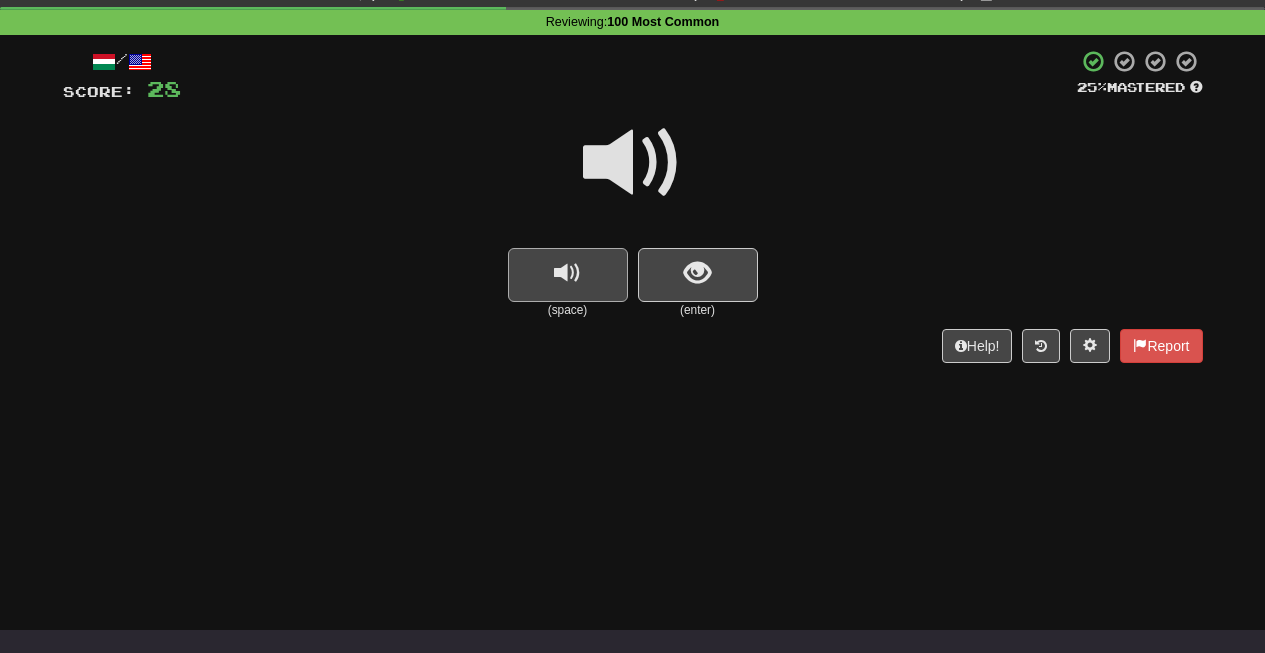 click at bounding box center [567, 273] 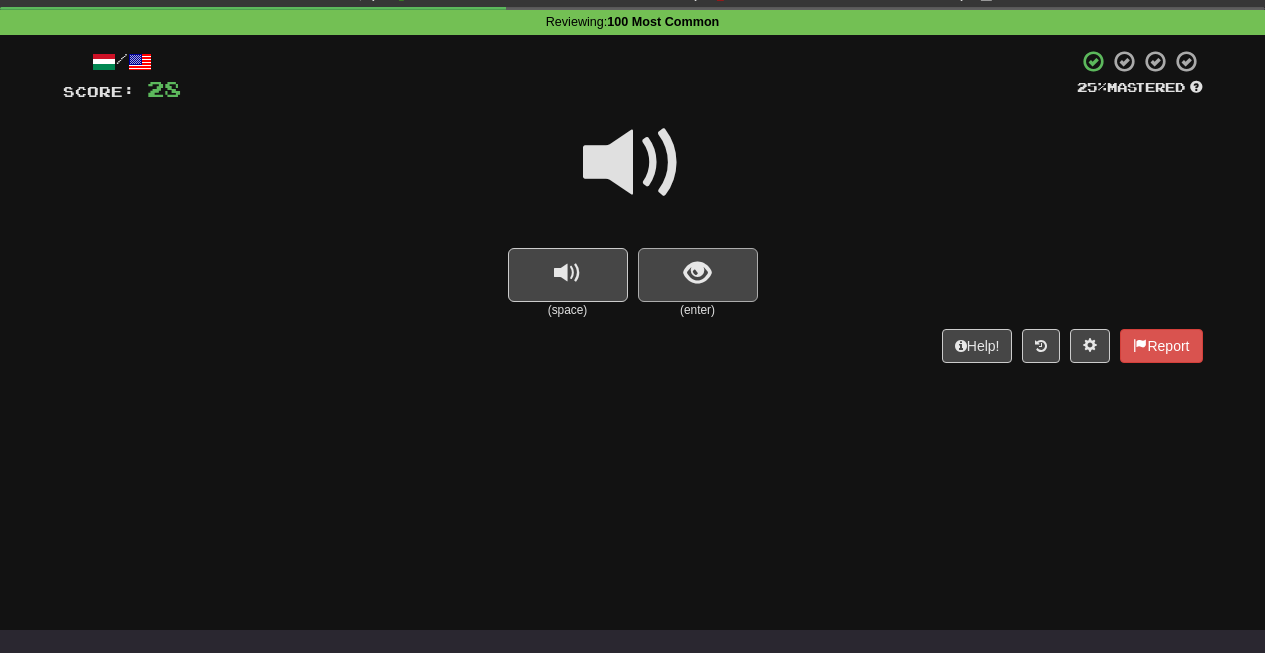 click at bounding box center [698, 275] 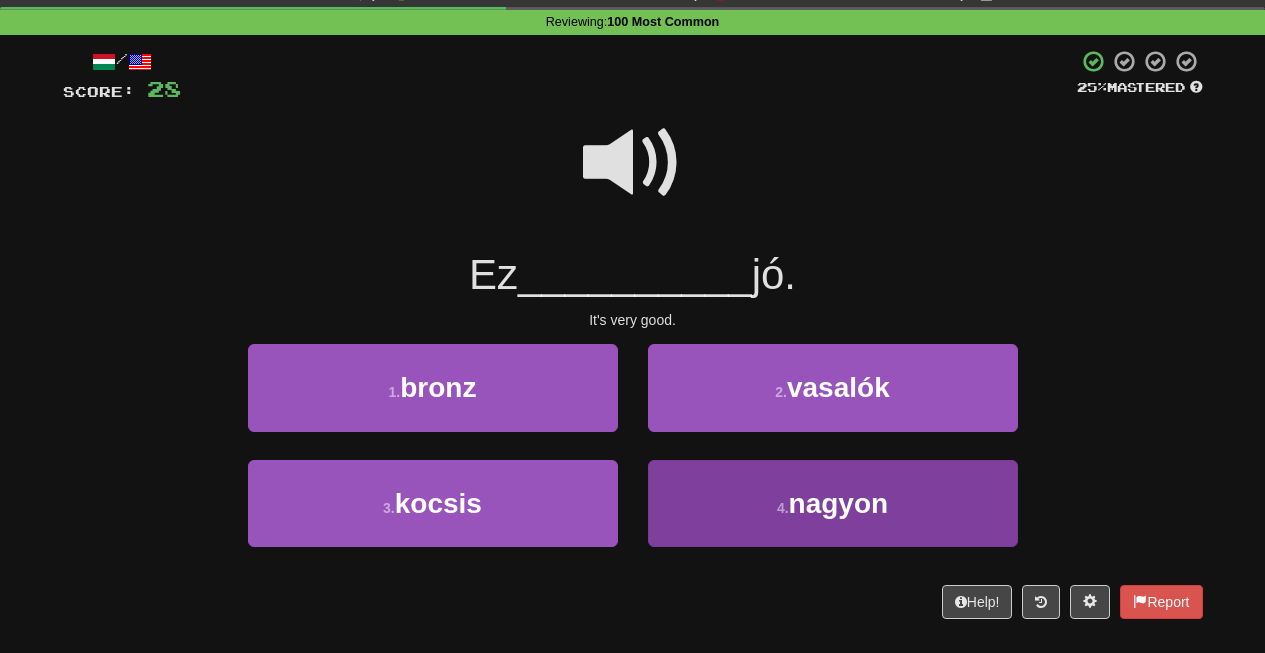 click on "nagyon" at bounding box center [839, 503] 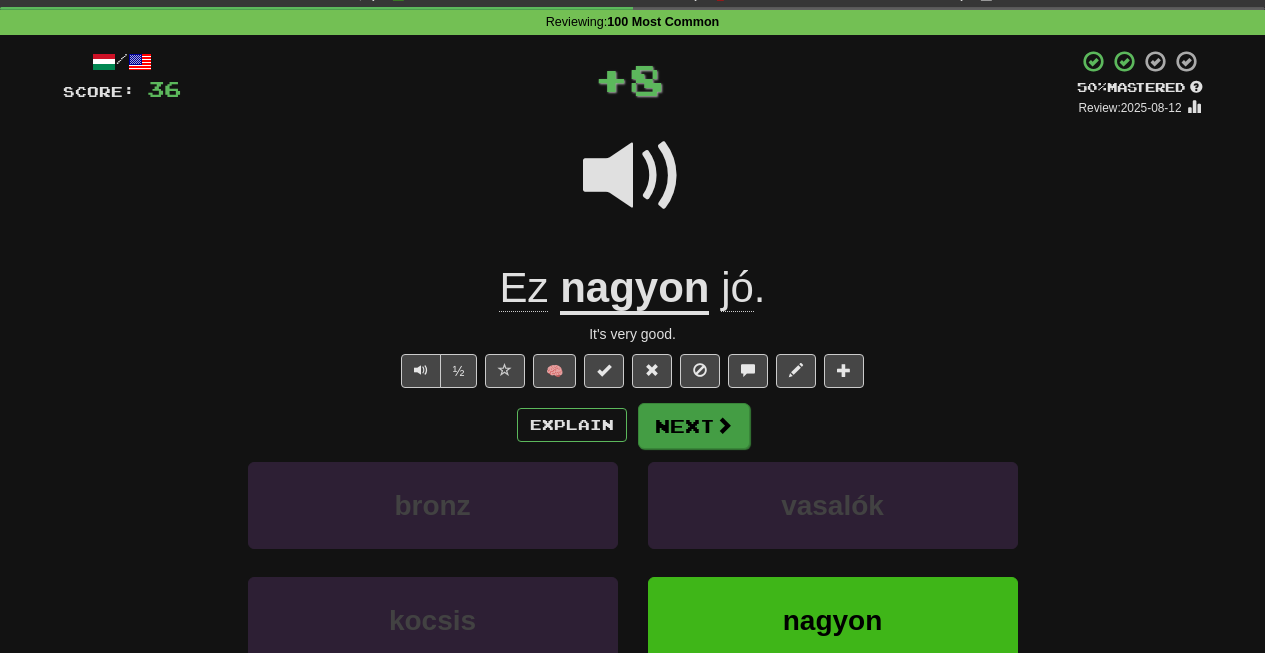 click on "Next" at bounding box center (694, 426) 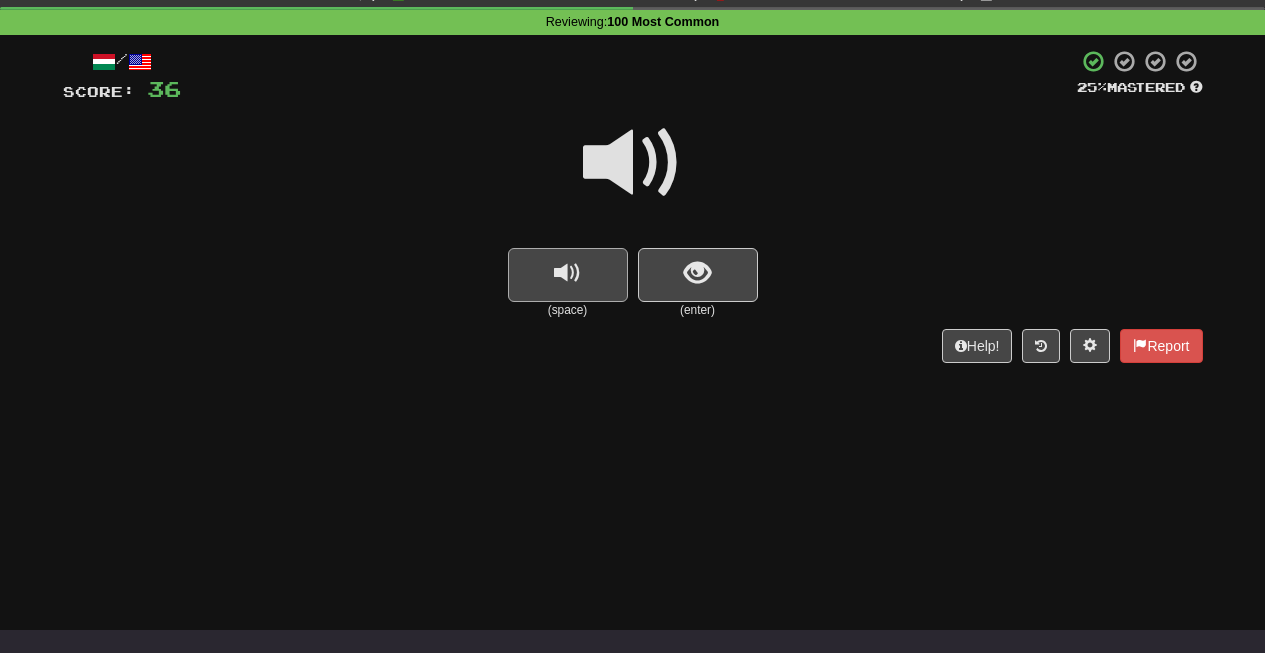 click at bounding box center (568, 275) 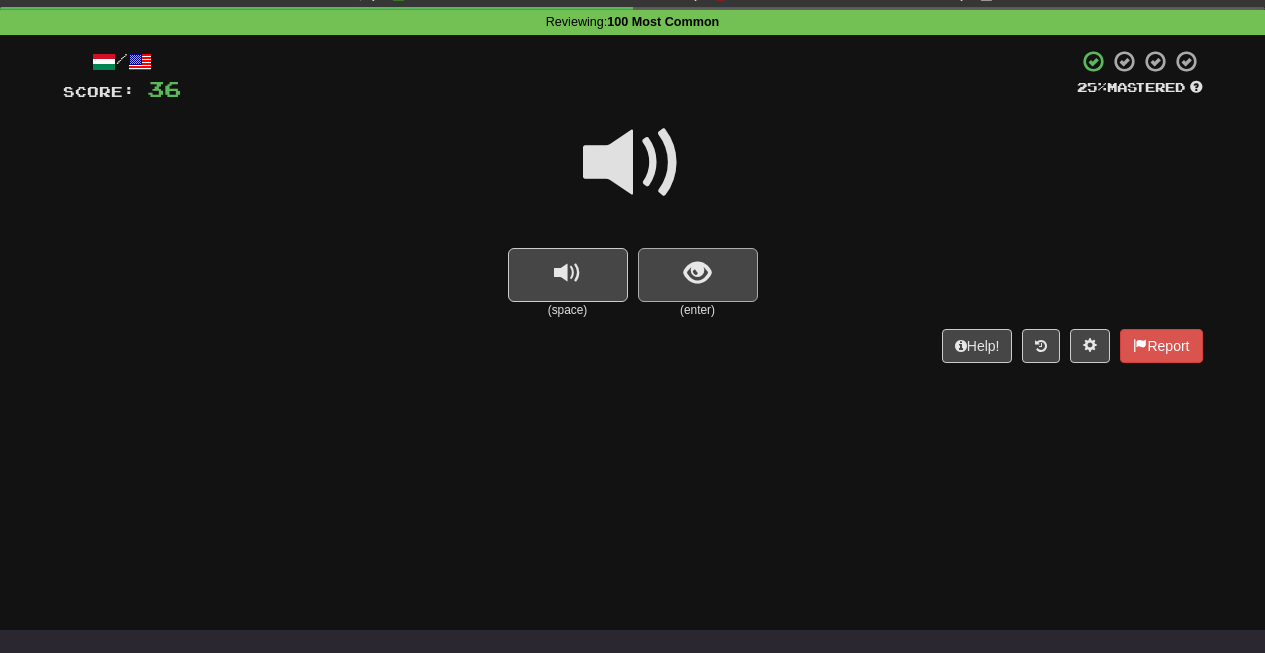 click at bounding box center (697, 273) 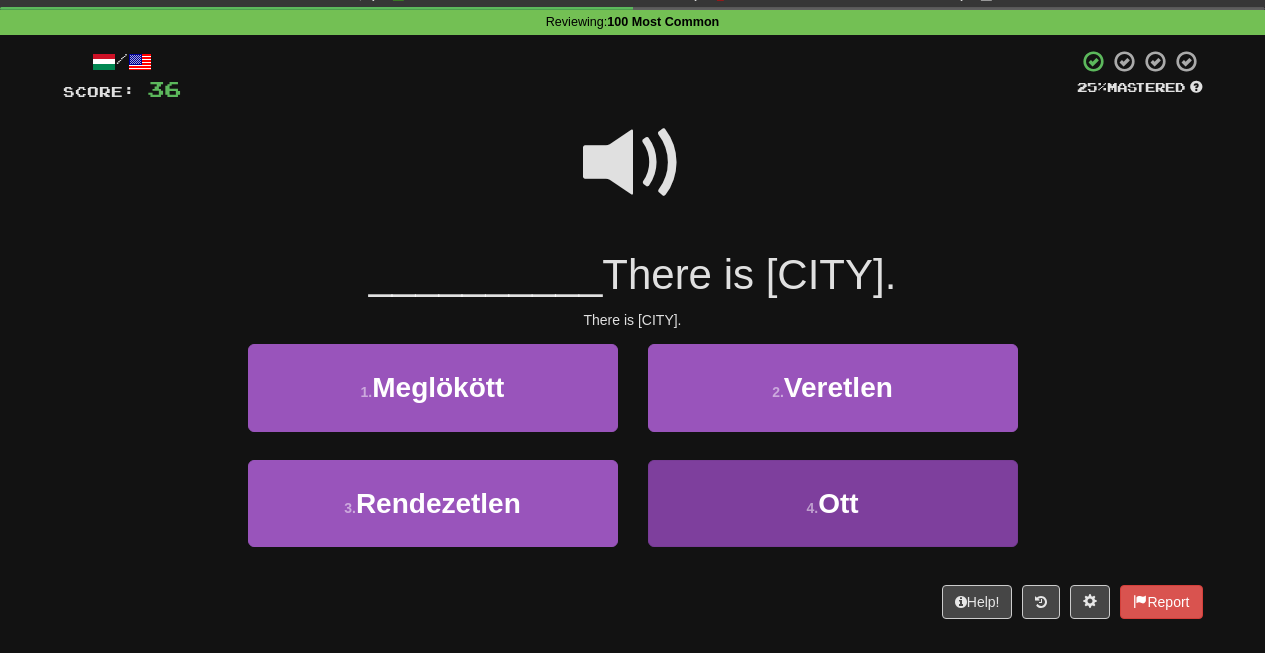 click on "4 ." at bounding box center (812, 508) 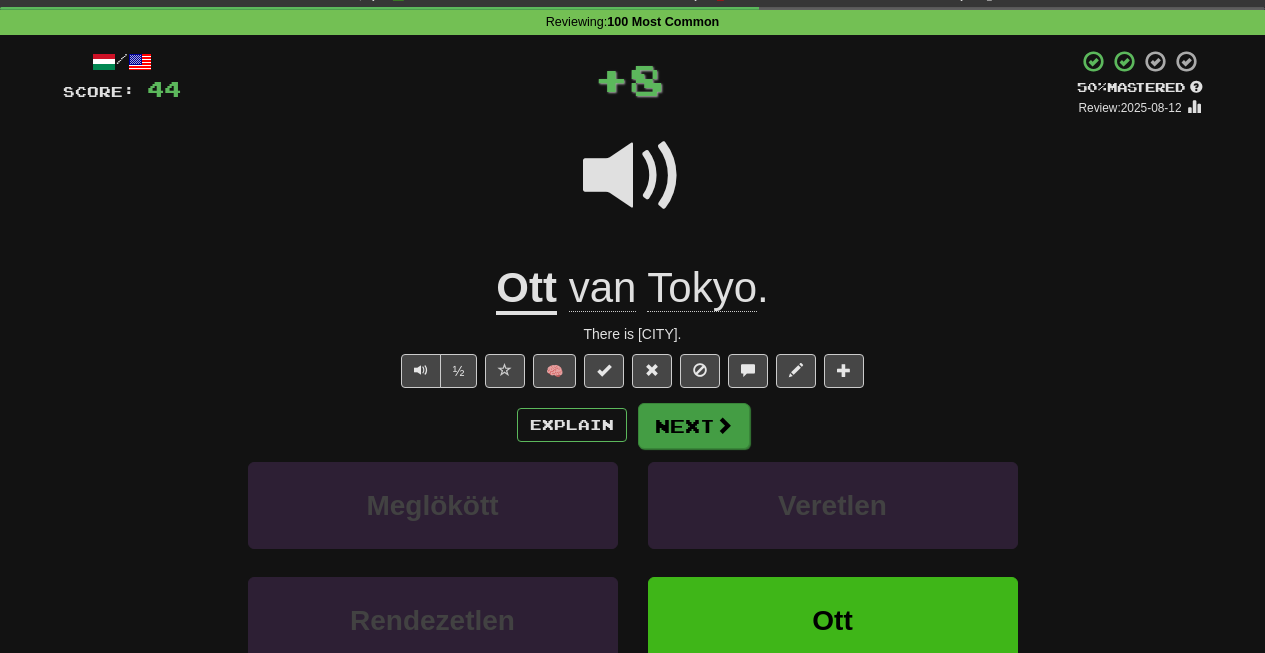 click on "Next" at bounding box center [694, 426] 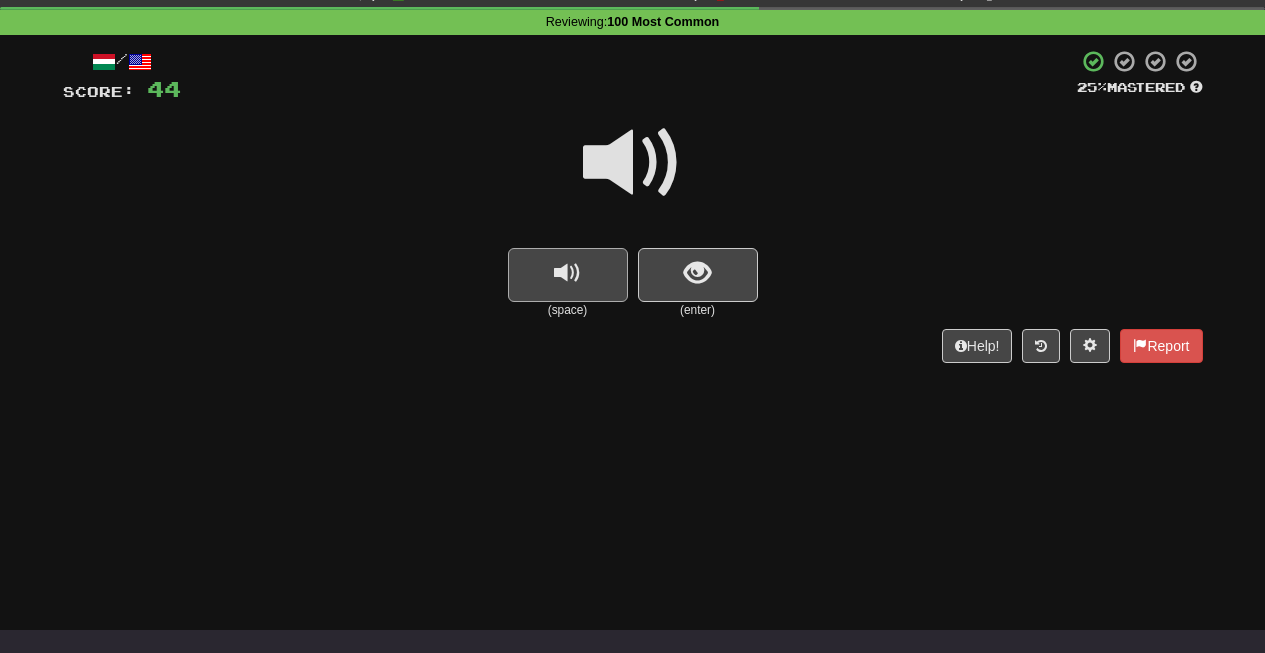 click at bounding box center (568, 275) 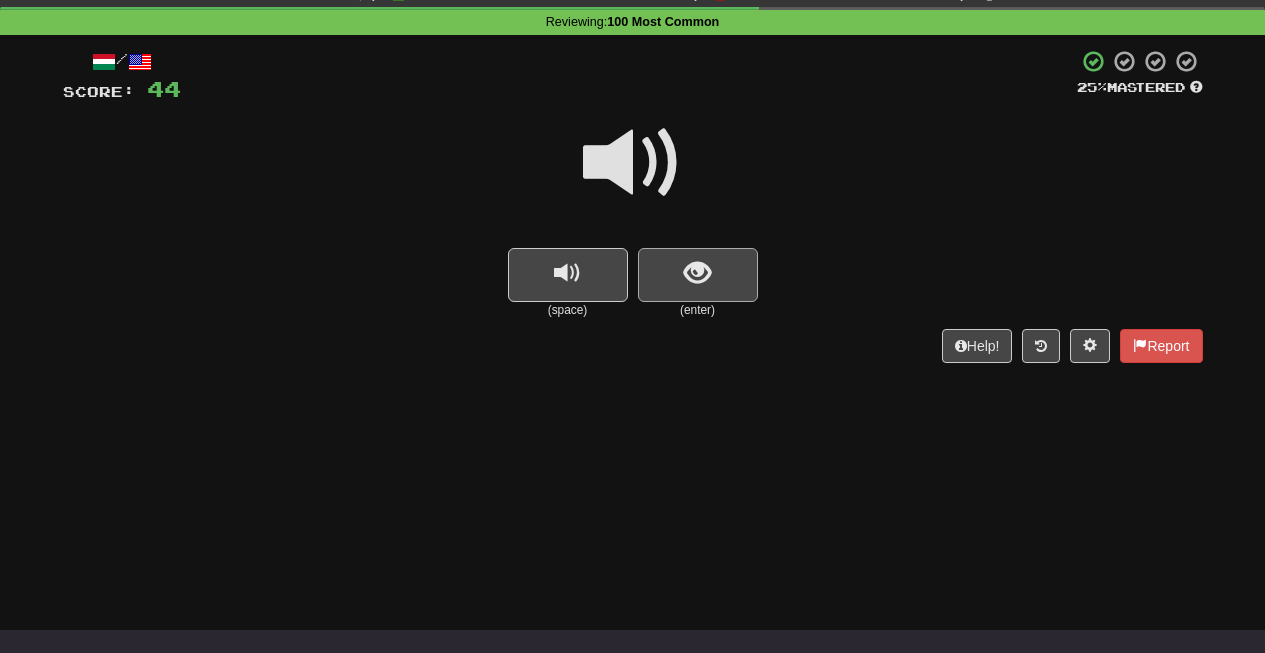 click at bounding box center [698, 275] 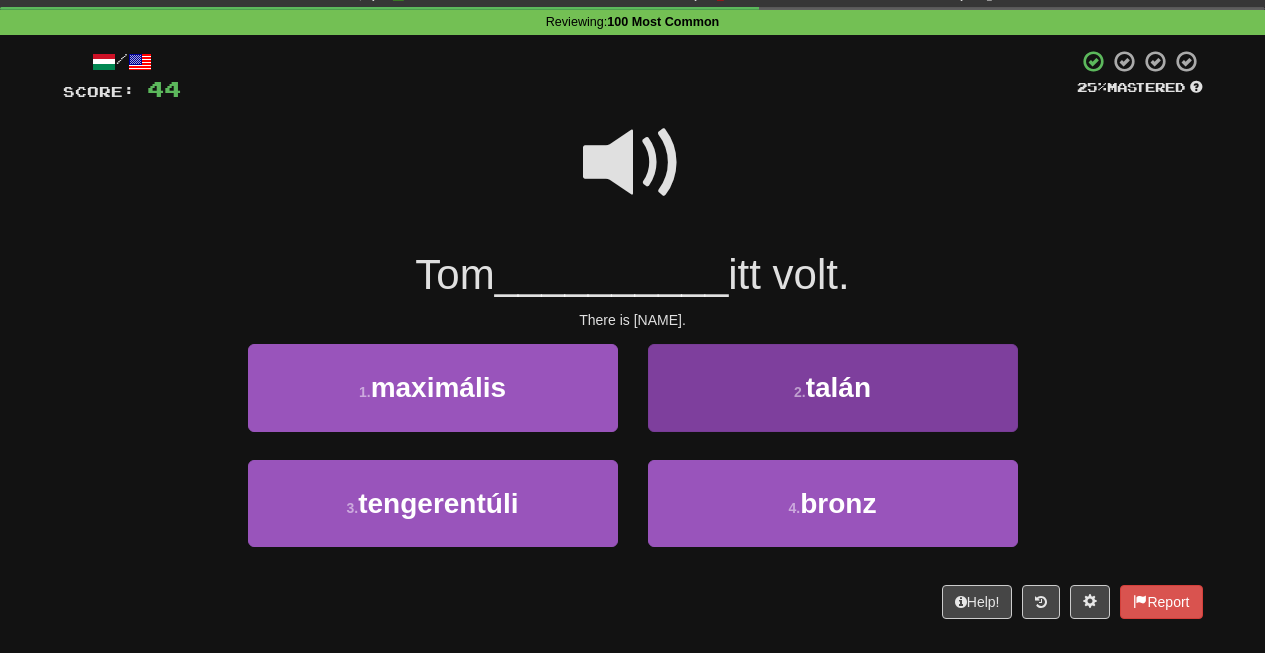 click on "talán" at bounding box center [838, 387] 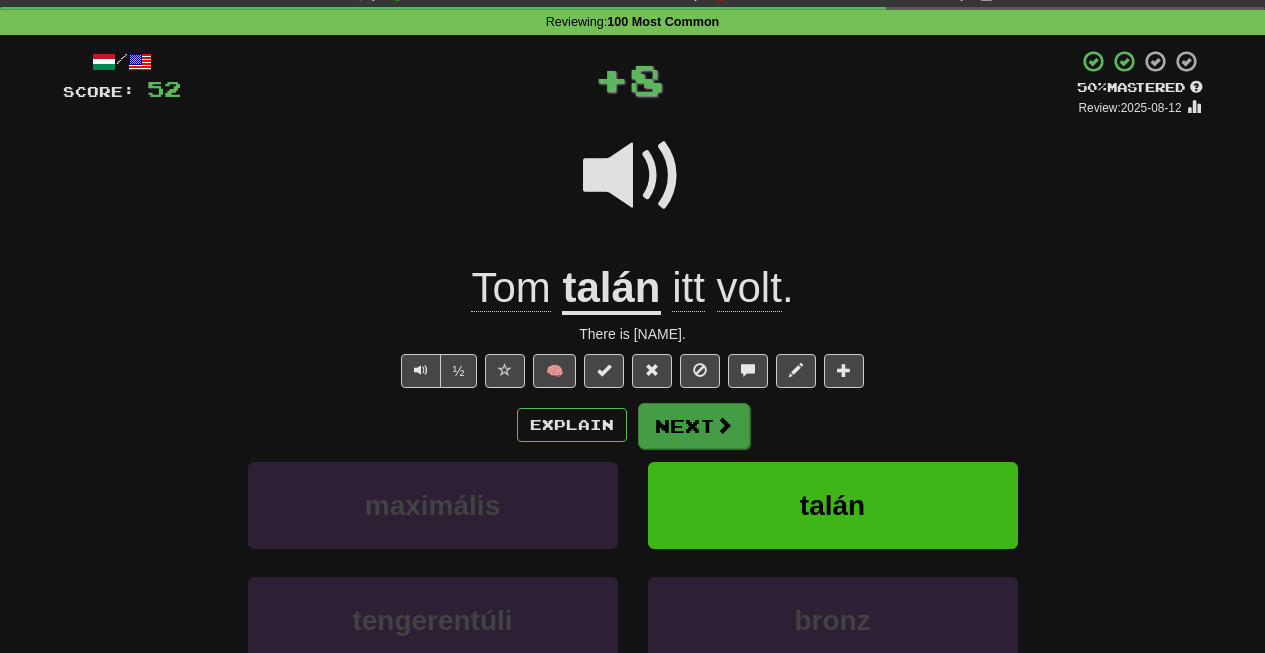 click on "Next" at bounding box center [694, 426] 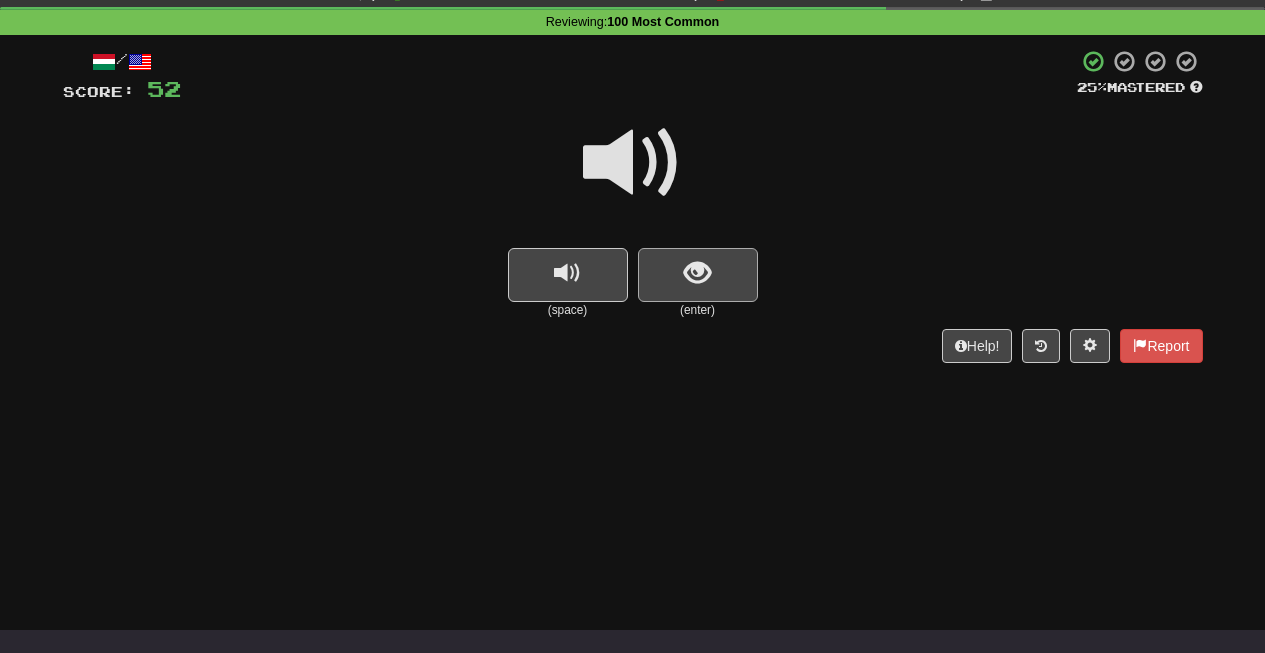 click at bounding box center [698, 275] 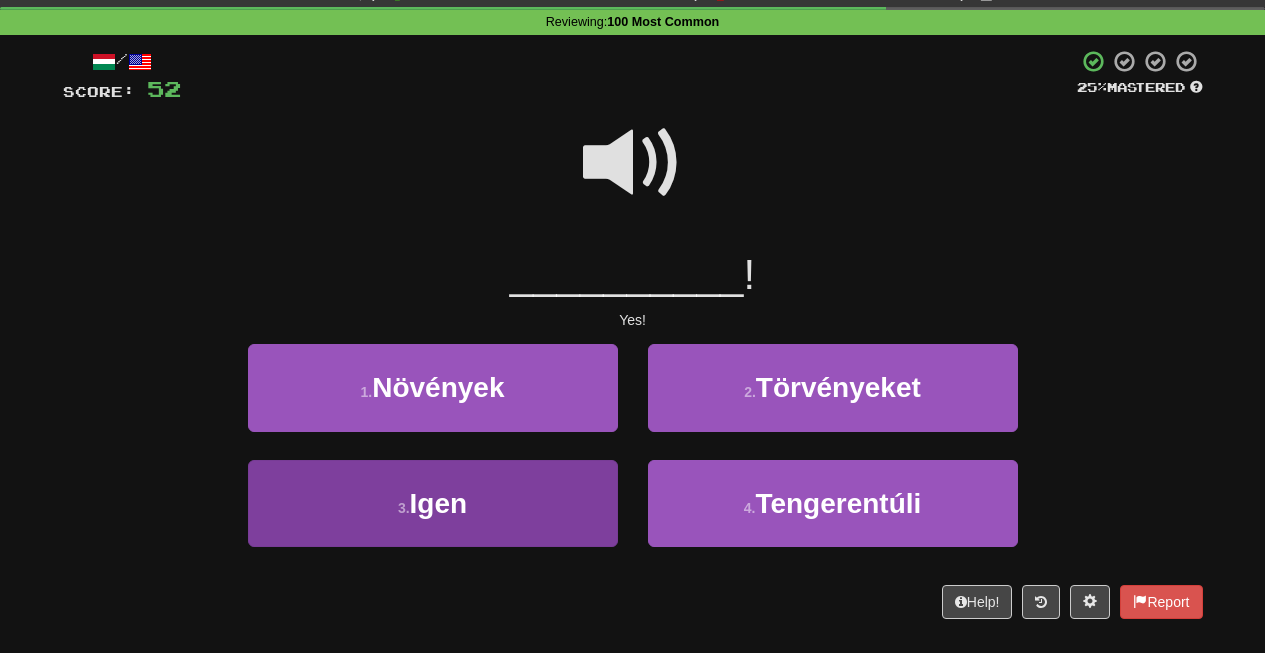 click on "Igen" at bounding box center (439, 503) 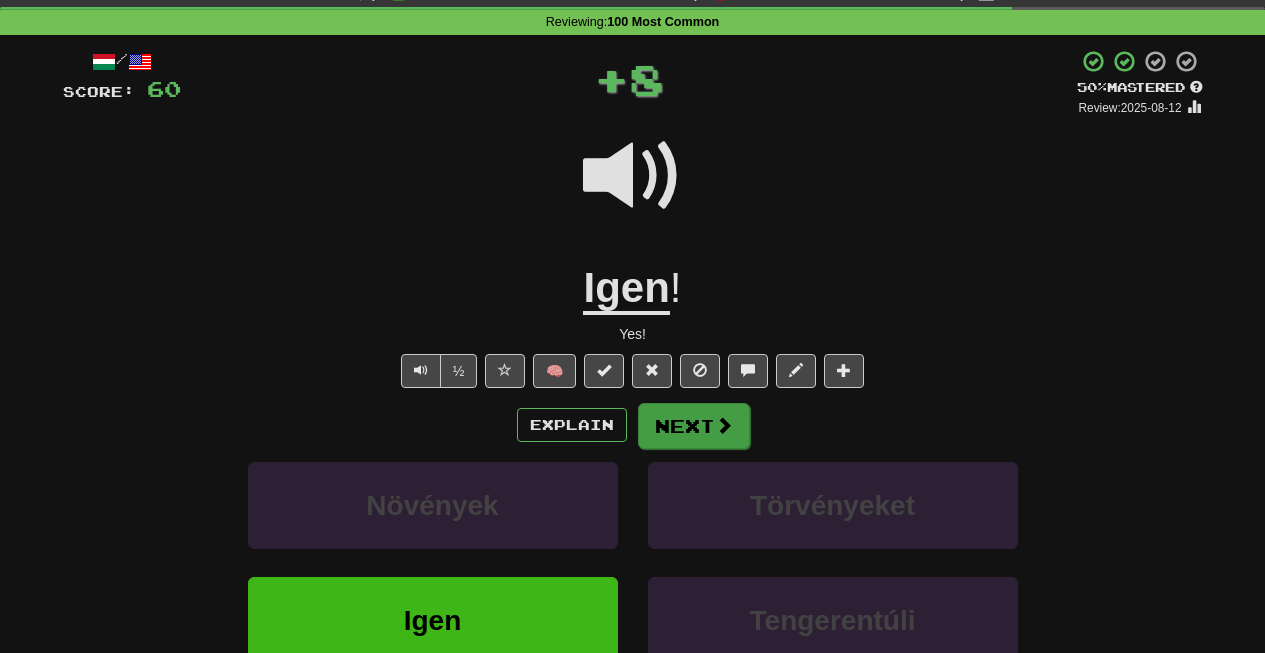 click on "Next" at bounding box center (694, 426) 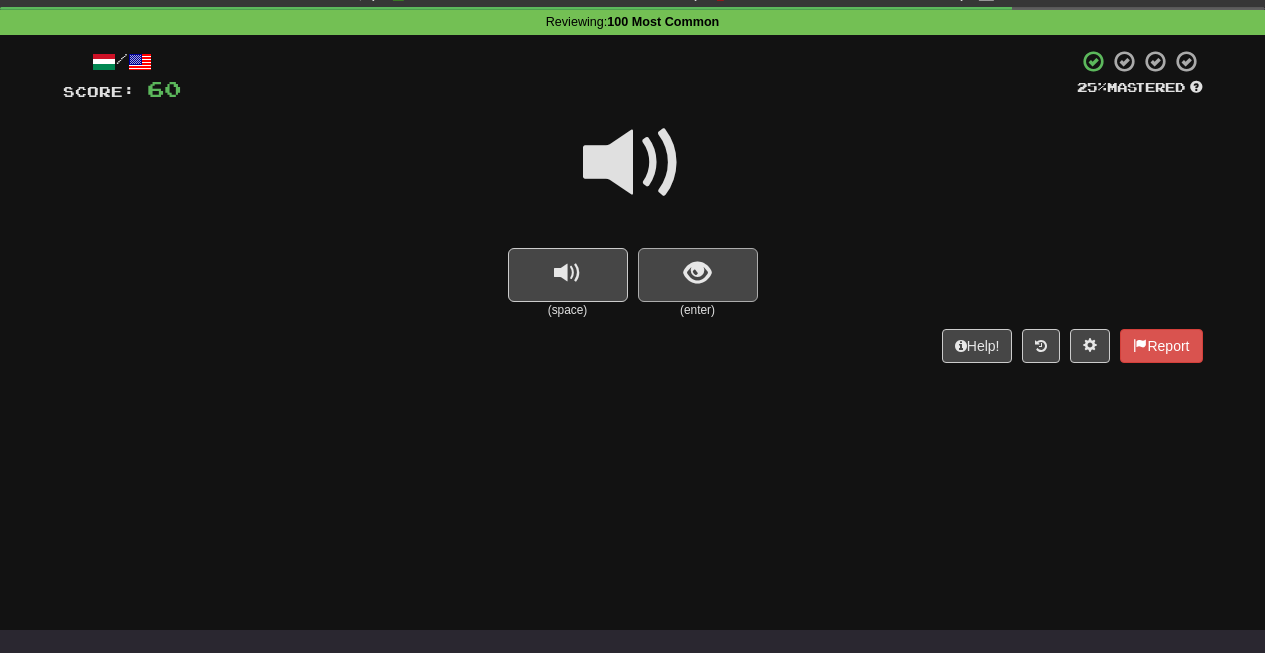 click at bounding box center (698, 275) 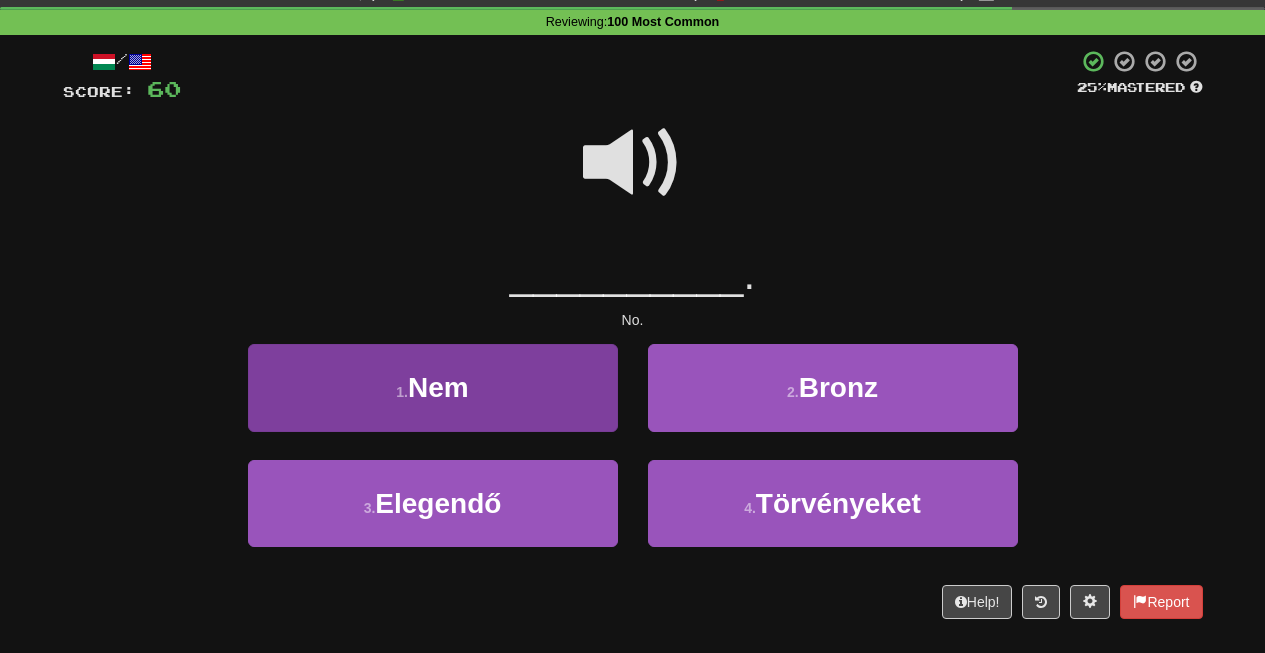 click on "1 .  Nem" at bounding box center (433, 387) 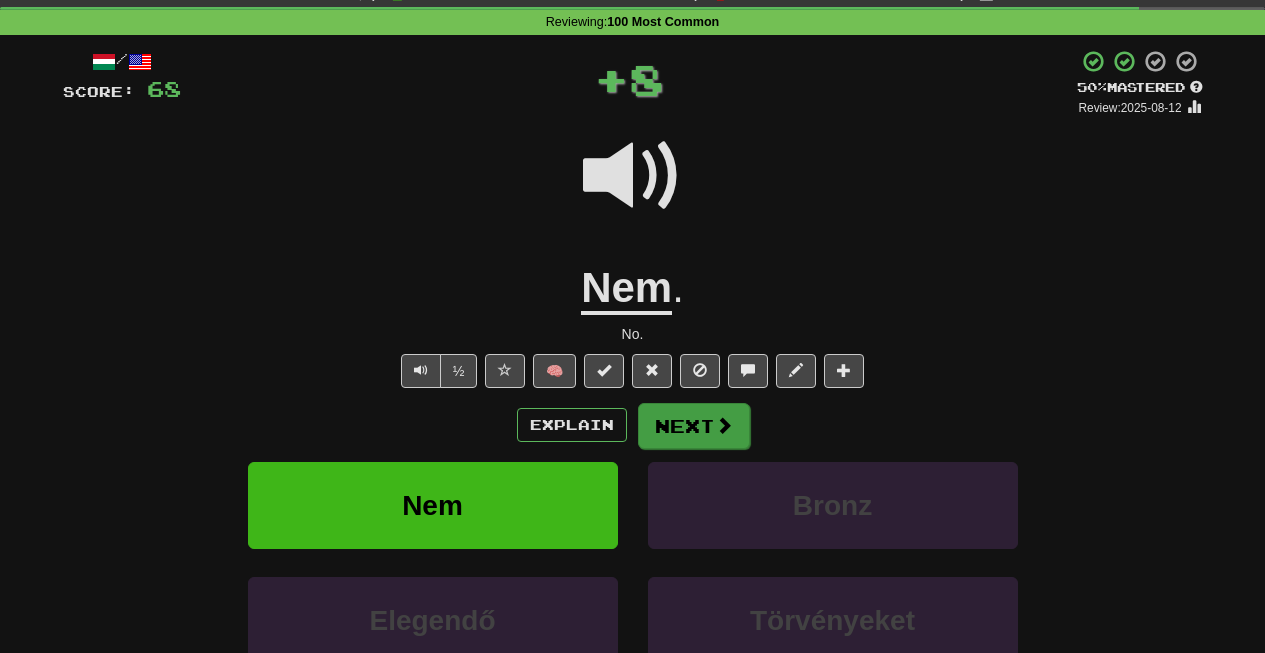 click on "Next" at bounding box center (694, 426) 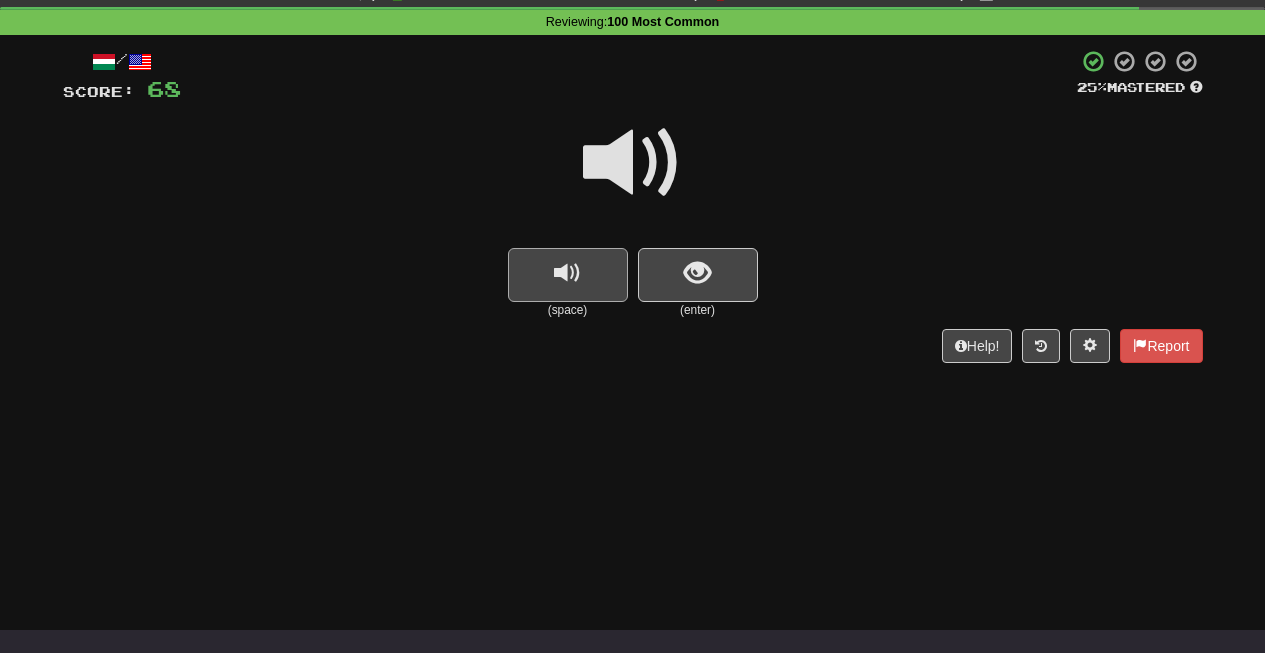 click at bounding box center (568, 275) 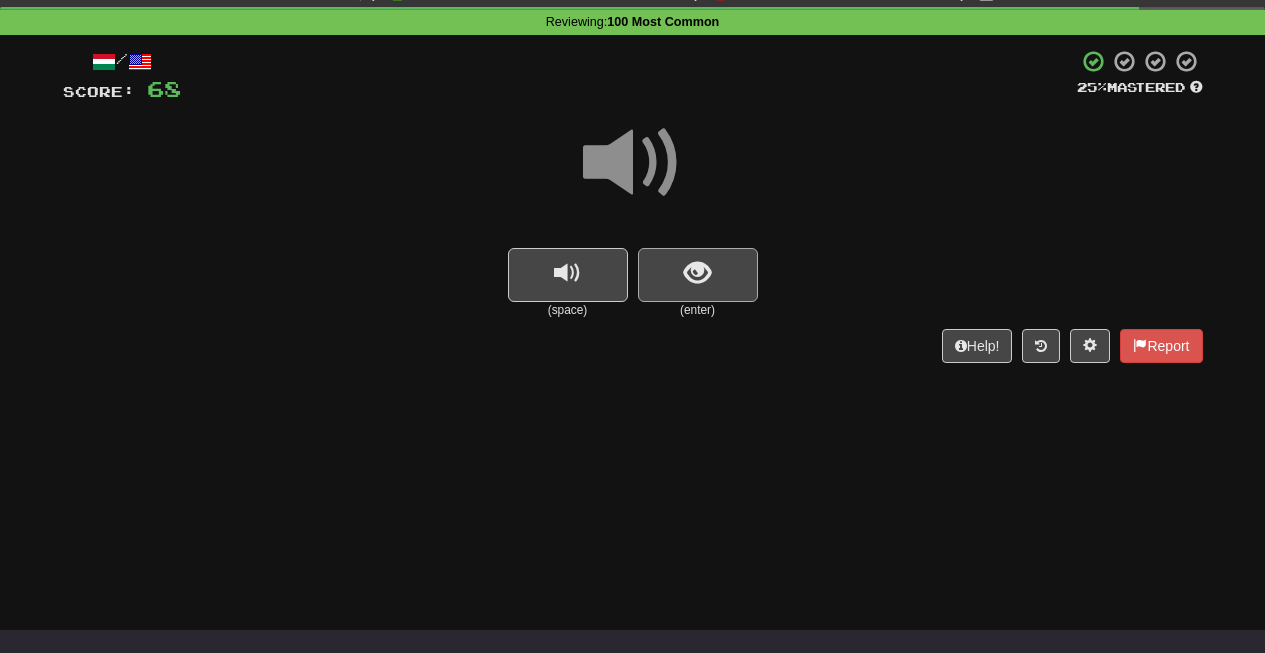 click at bounding box center [698, 275] 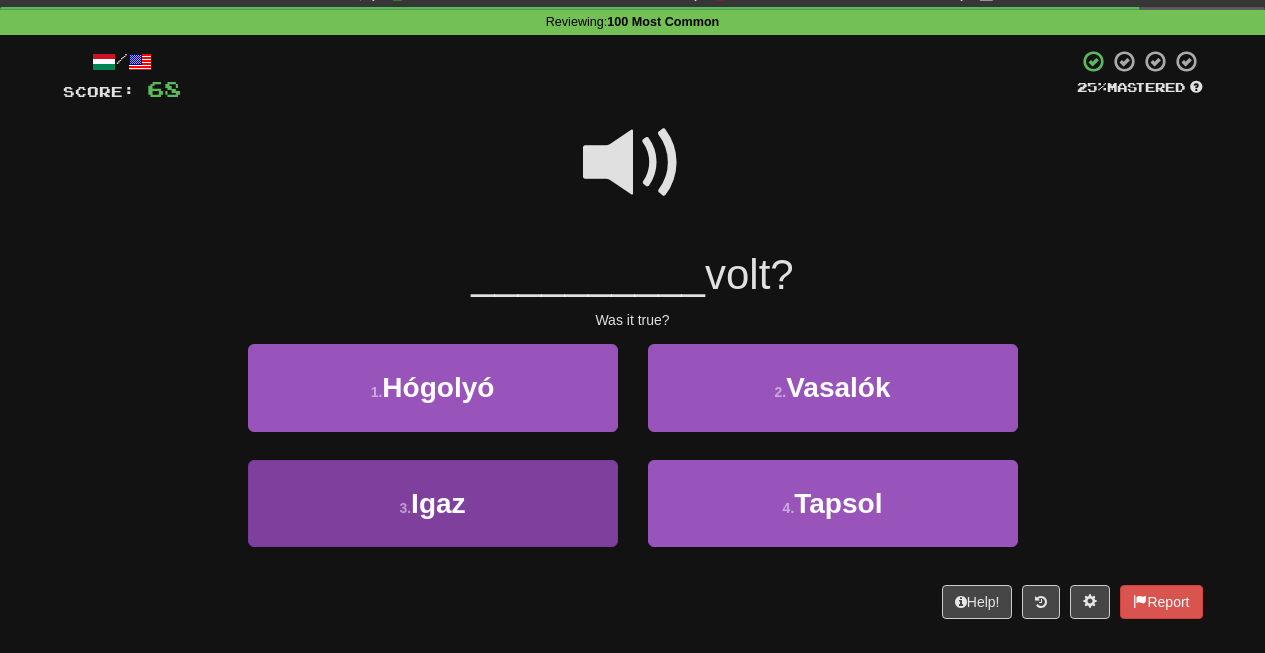 click on "Igaz" at bounding box center (438, 503) 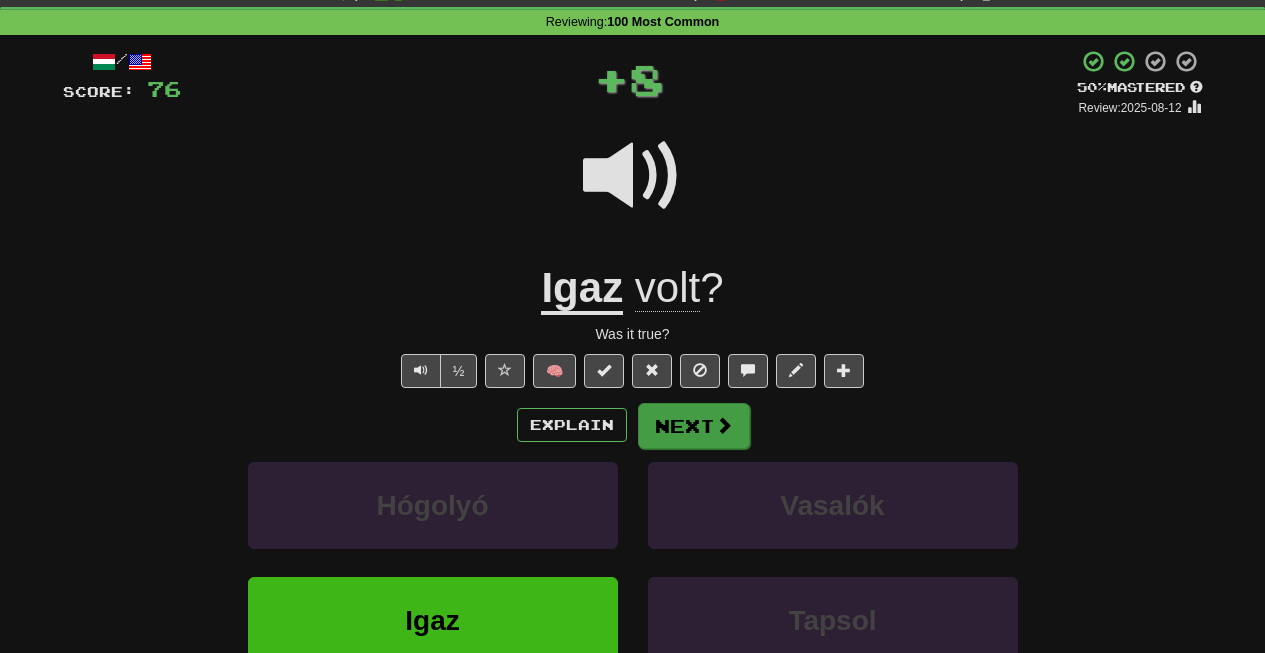 click on "Next" at bounding box center (694, 426) 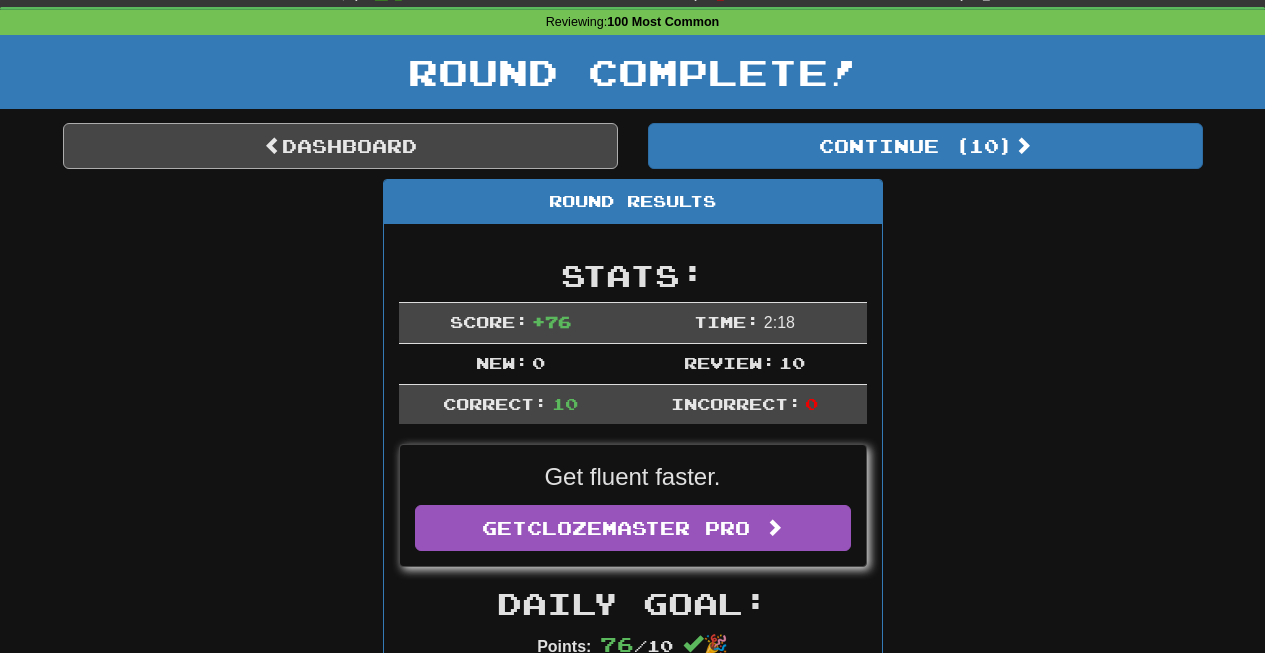 click on "Dashboard" at bounding box center [340, 146] 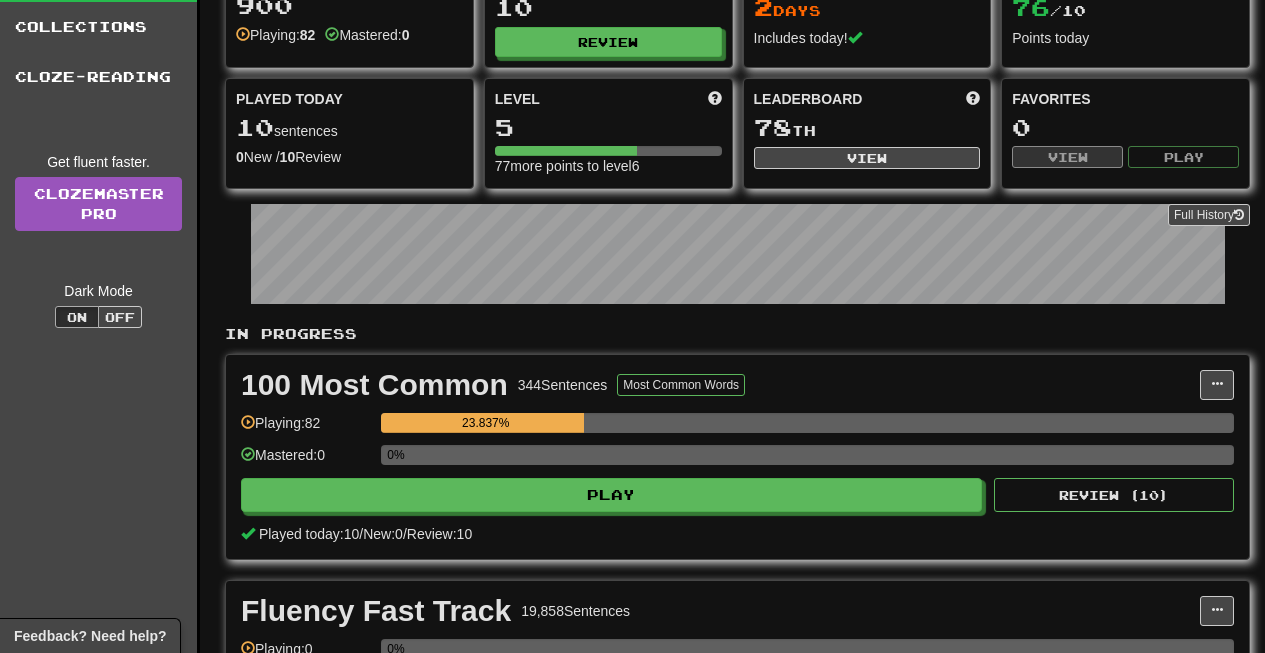 scroll, scrollTop: 113, scrollLeft: 0, axis: vertical 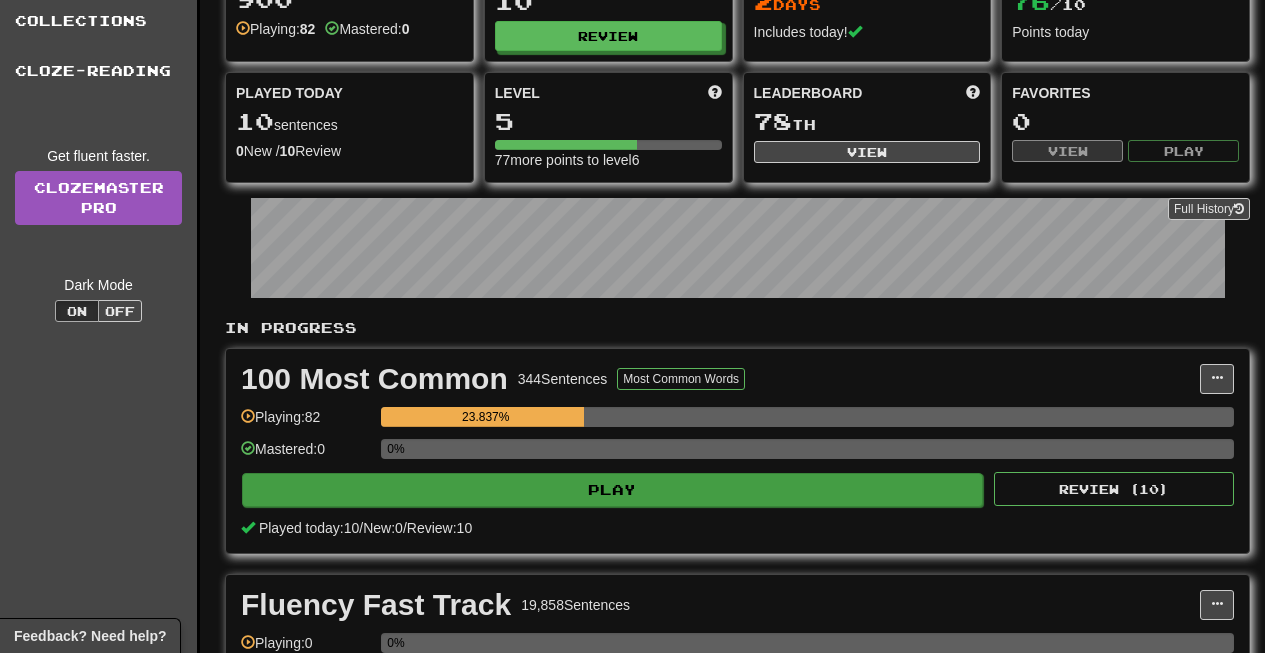 click on "Play" at bounding box center (612, 490) 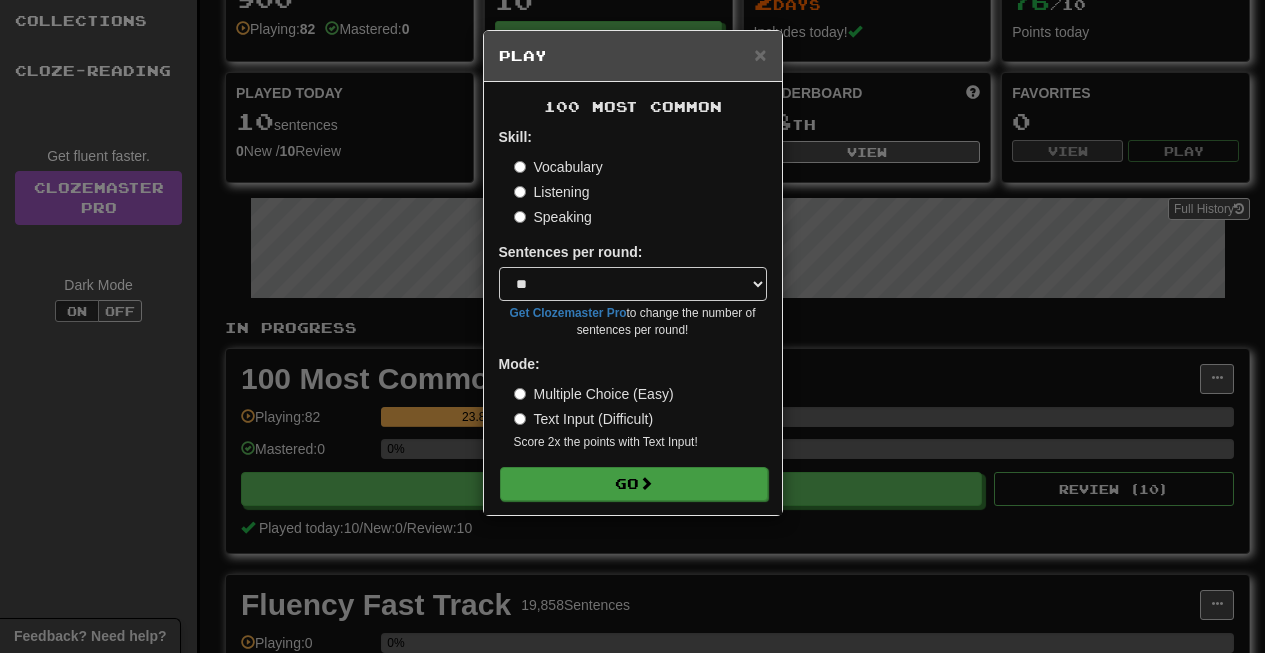 click on "Go" at bounding box center [634, 484] 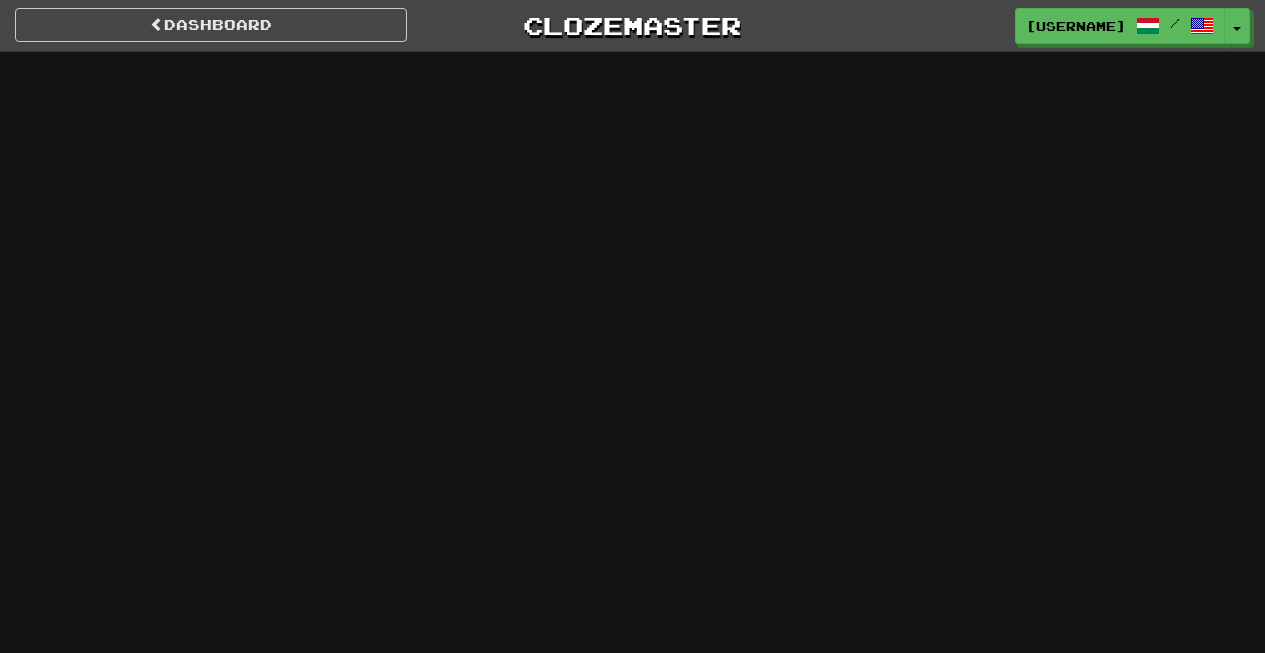 scroll, scrollTop: 0, scrollLeft: 0, axis: both 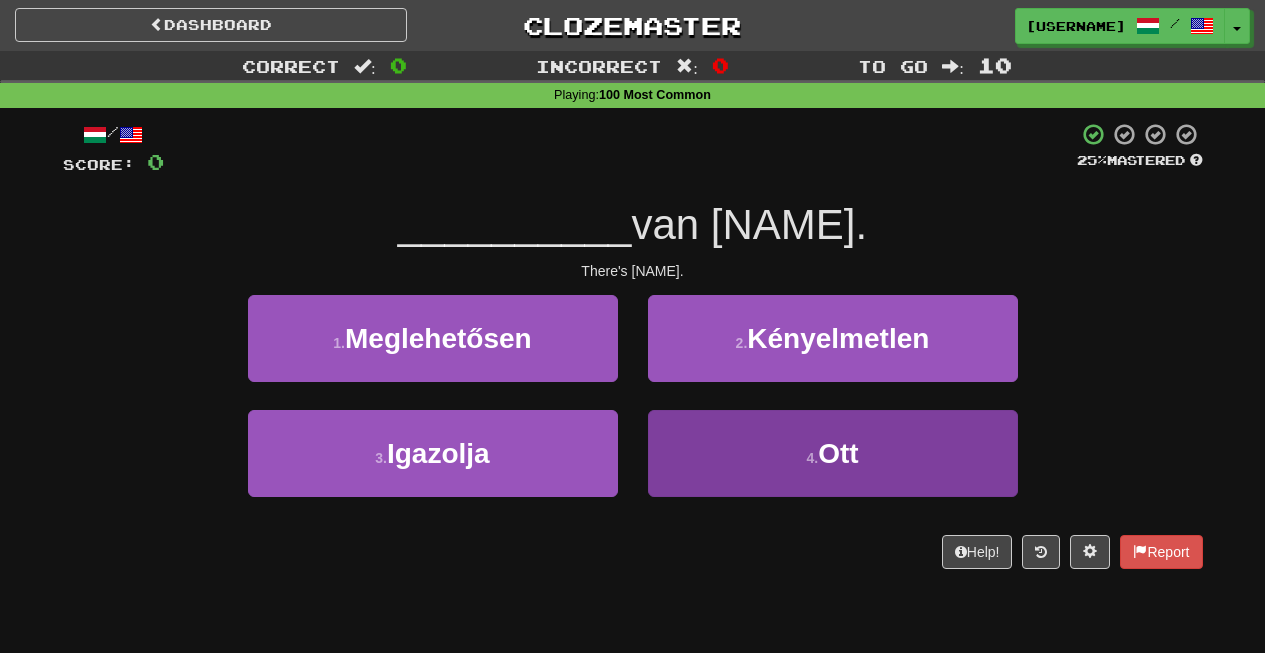 click on "Ott" at bounding box center (838, 453) 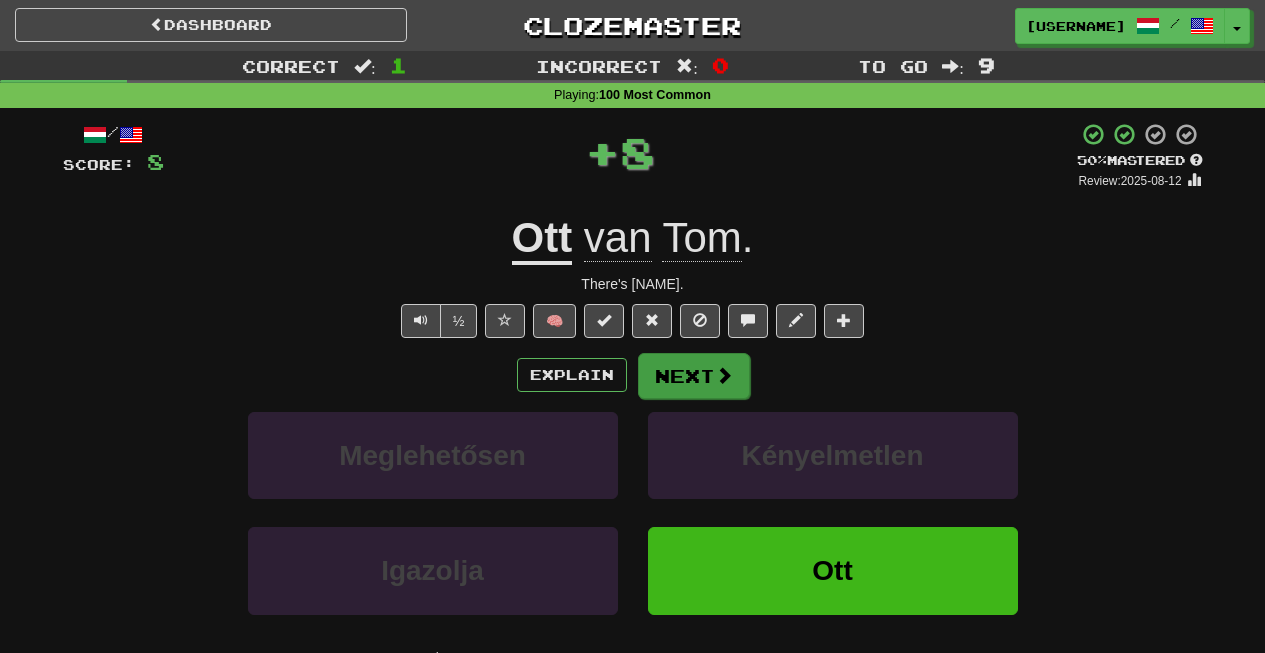 click on "Next" at bounding box center (694, 376) 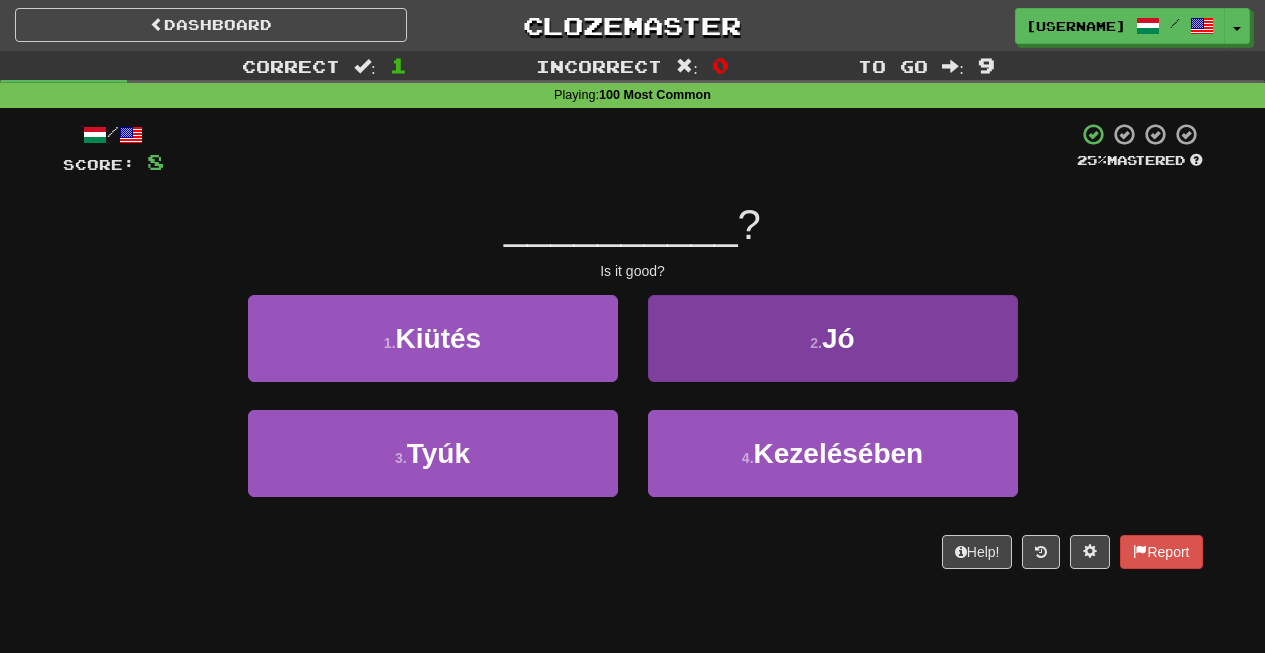 click on "Jó" at bounding box center [838, 338] 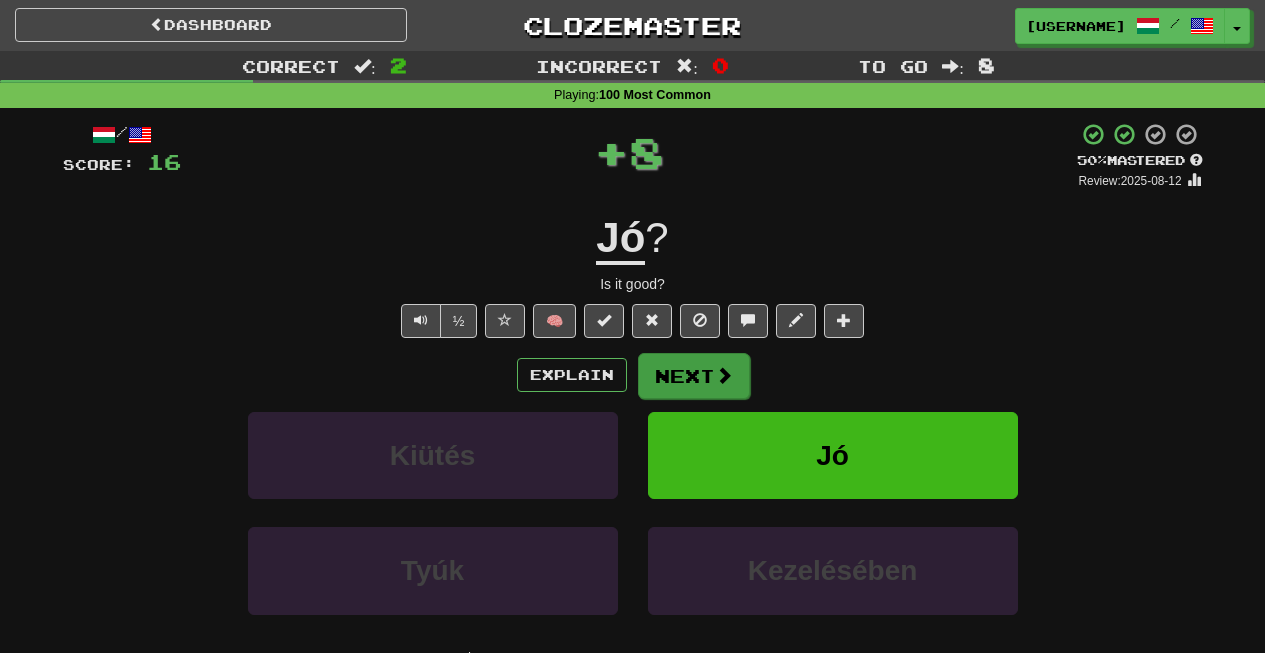 click at bounding box center (724, 375) 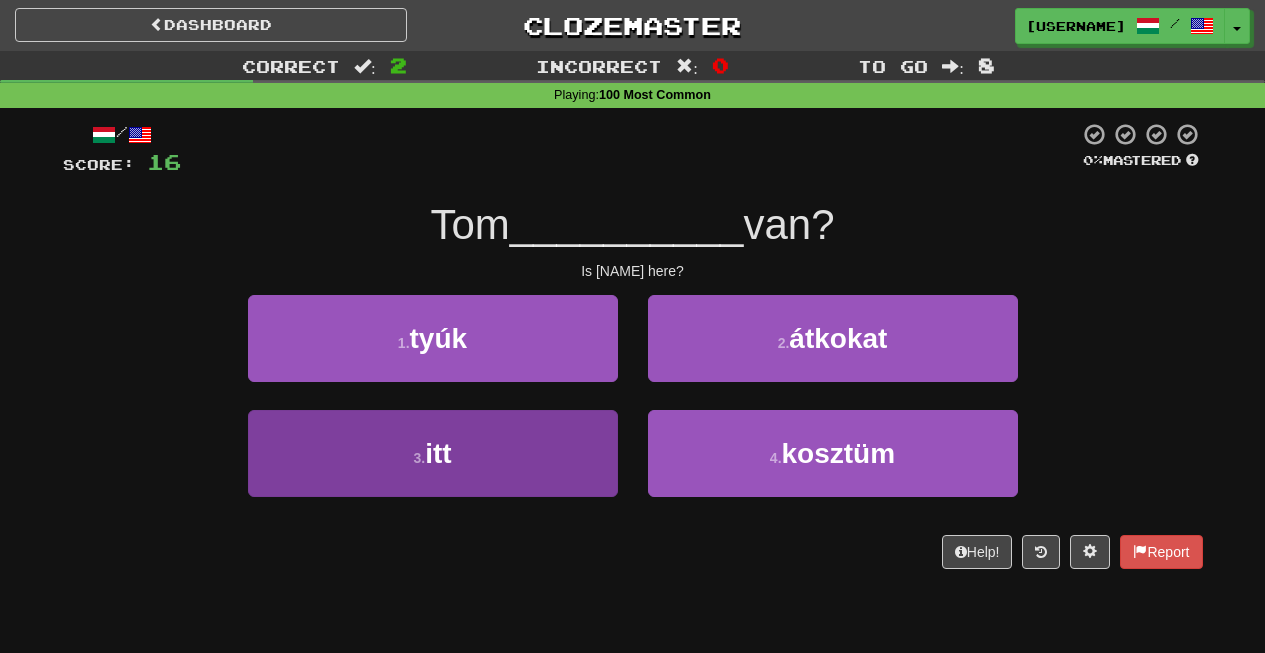click on "itt" at bounding box center (438, 453) 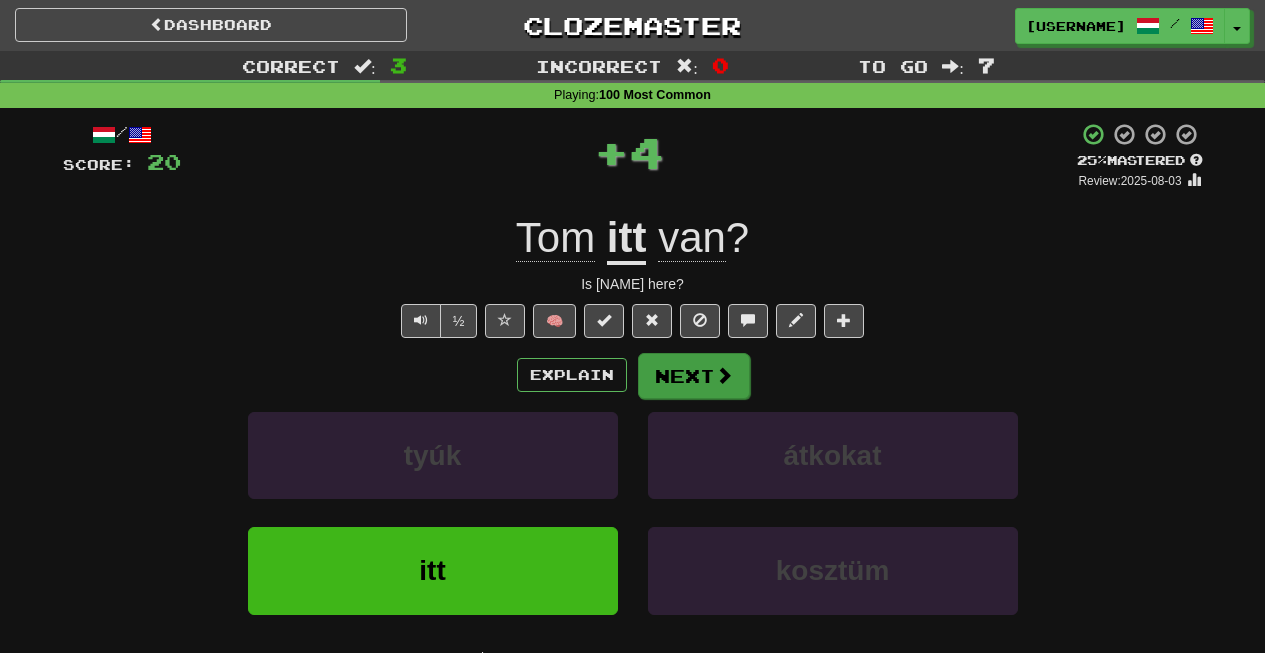 click on "Next" at bounding box center (694, 376) 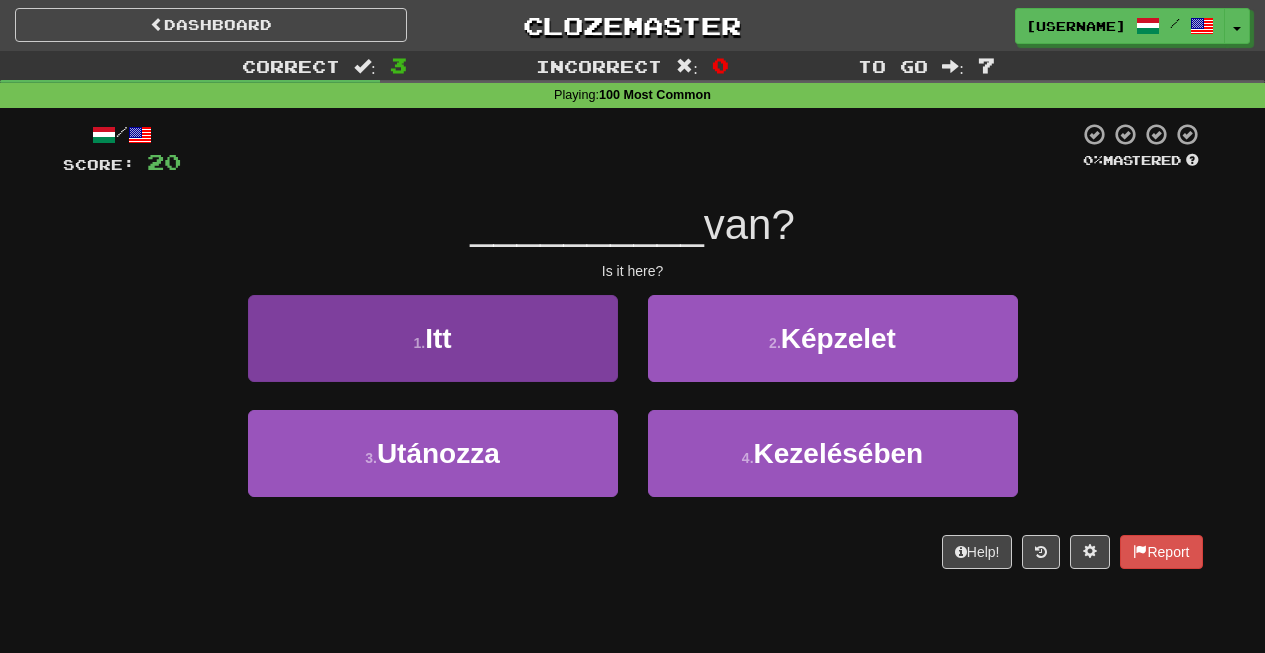 click on "1 .  Itt" at bounding box center [433, 338] 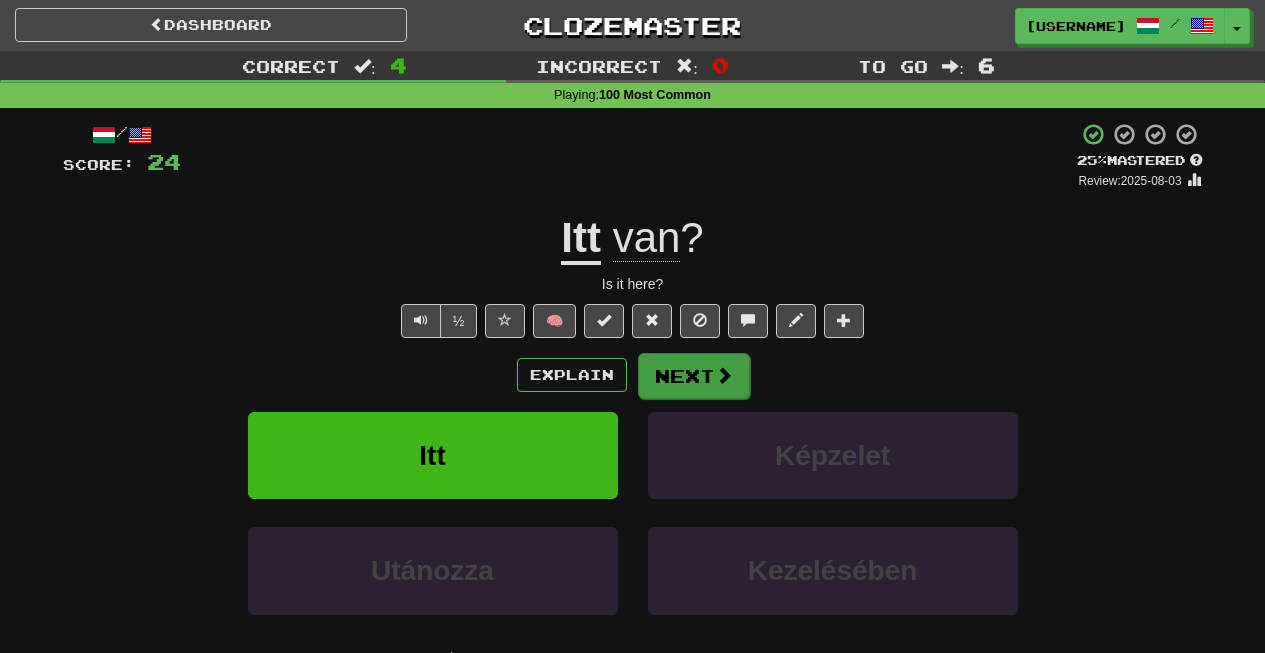 click on "Next" at bounding box center (694, 376) 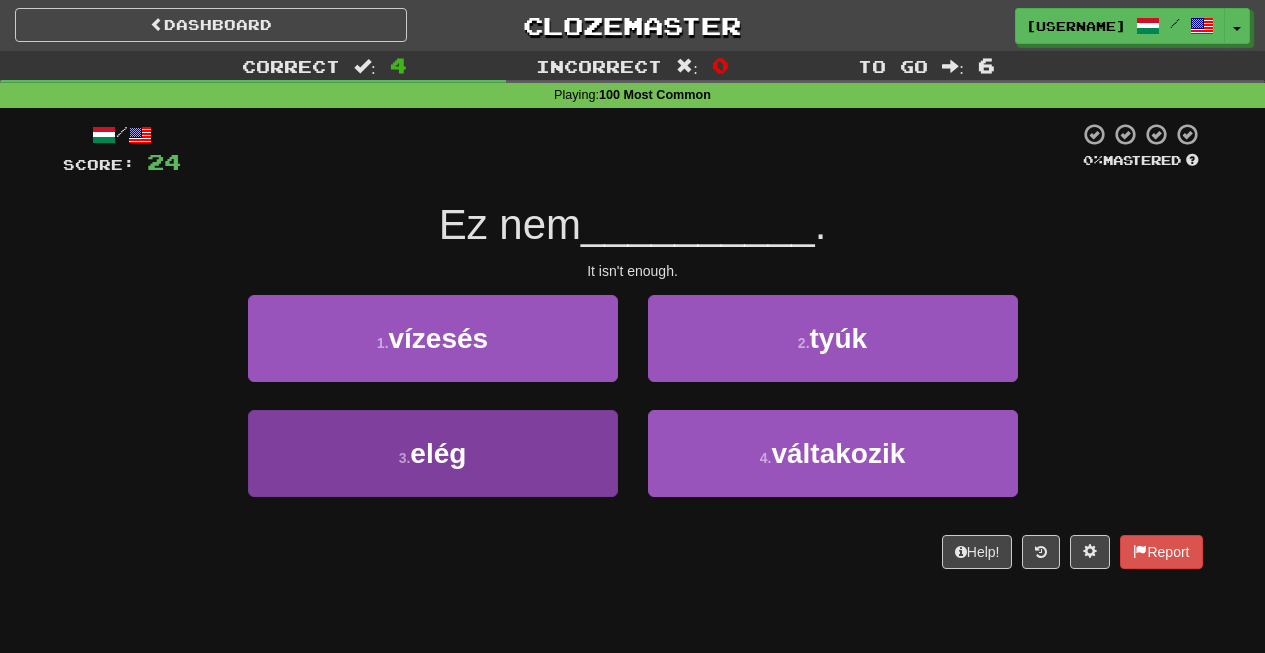 click on "3 .  elég" at bounding box center (433, 453) 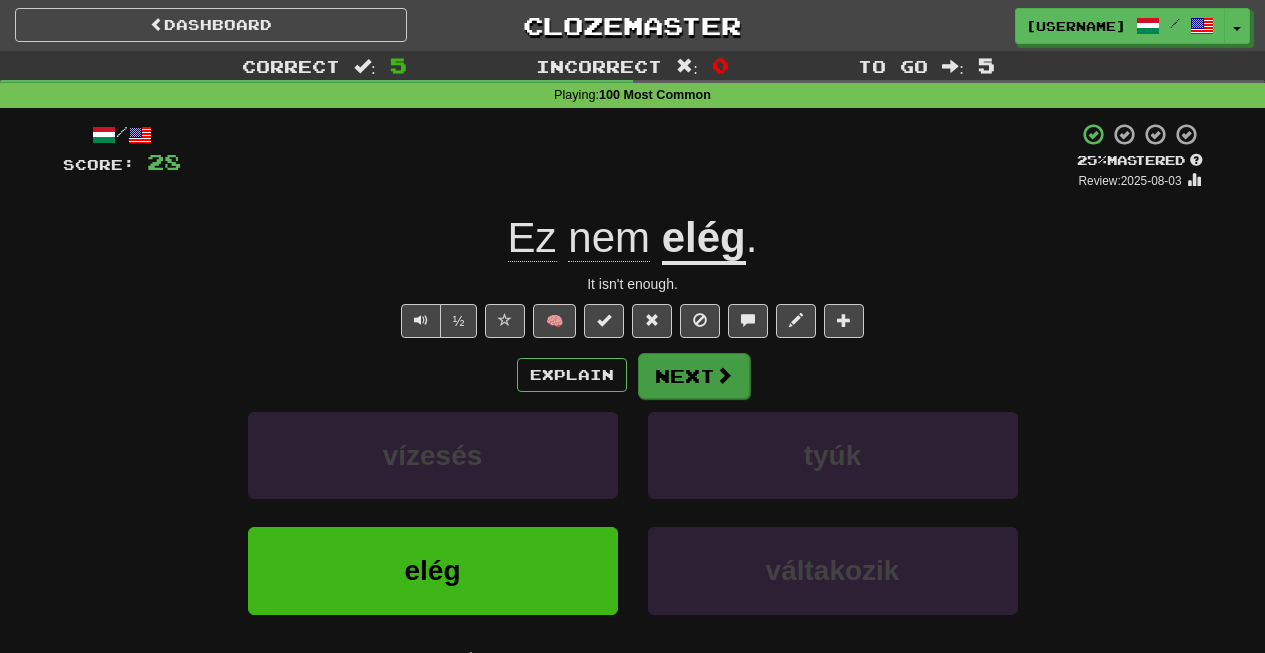 click on "Next" at bounding box center [694, 376] 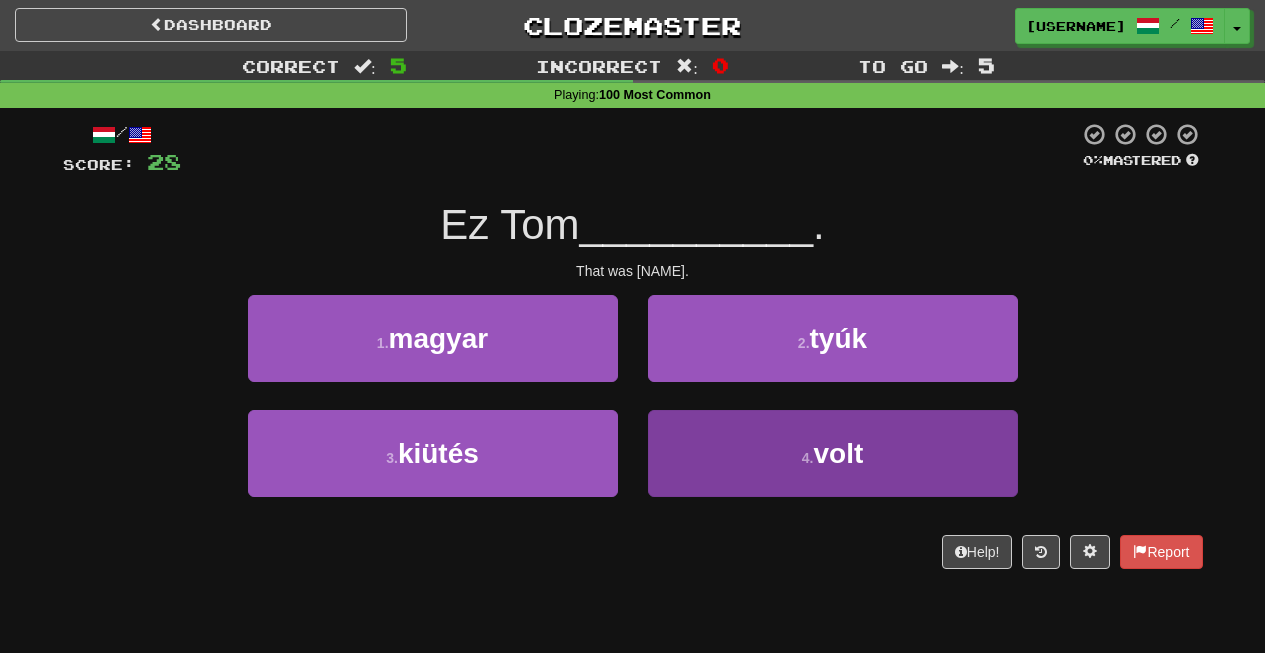 click on "volt" at bounding box center (838, 453) 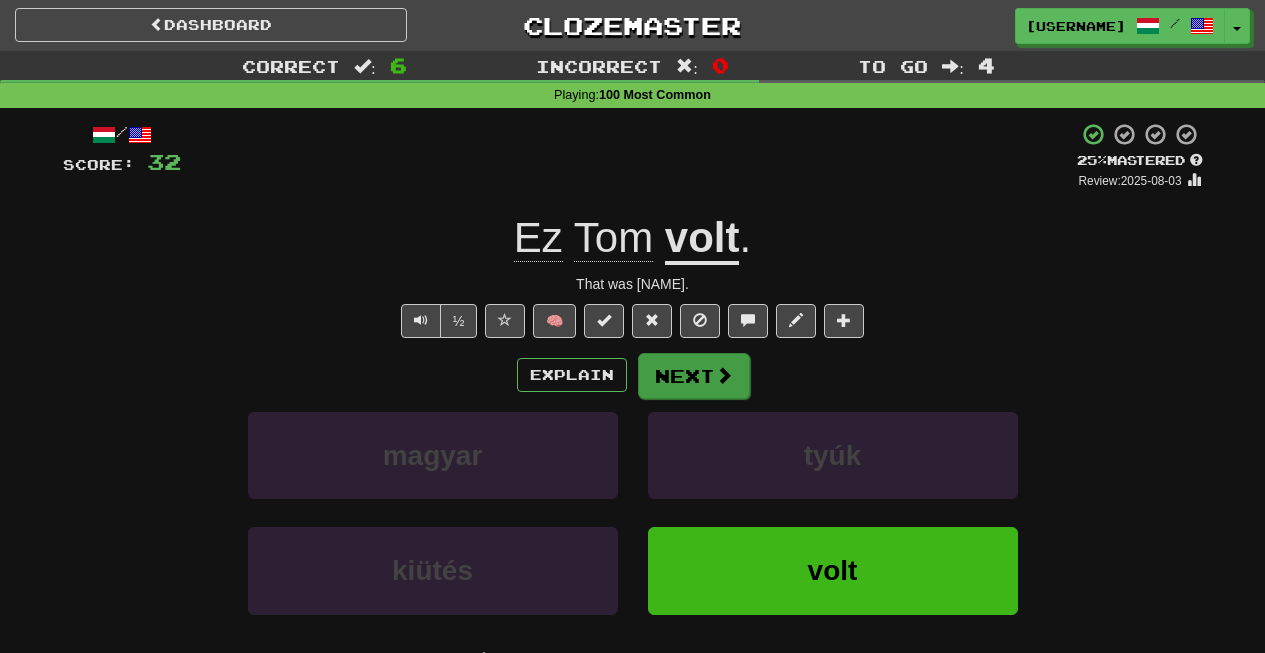 click on "Next" at bounding box center (694, 376) 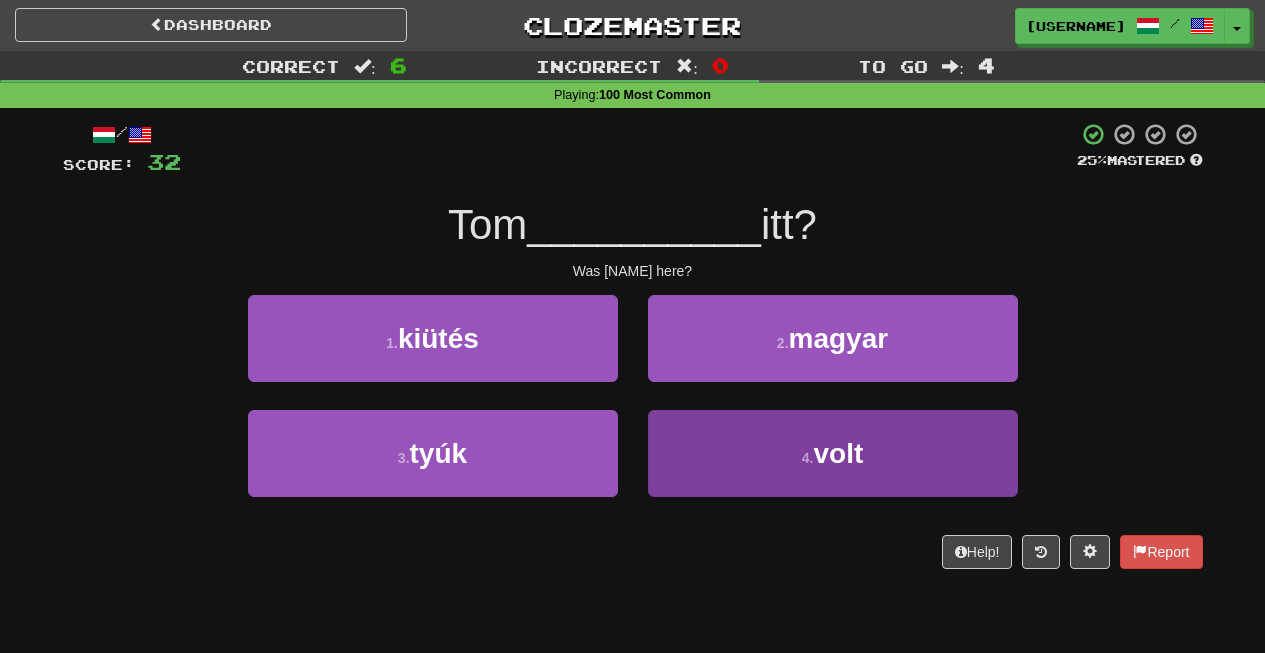 click on "volt" at bounding box center (838, 453) 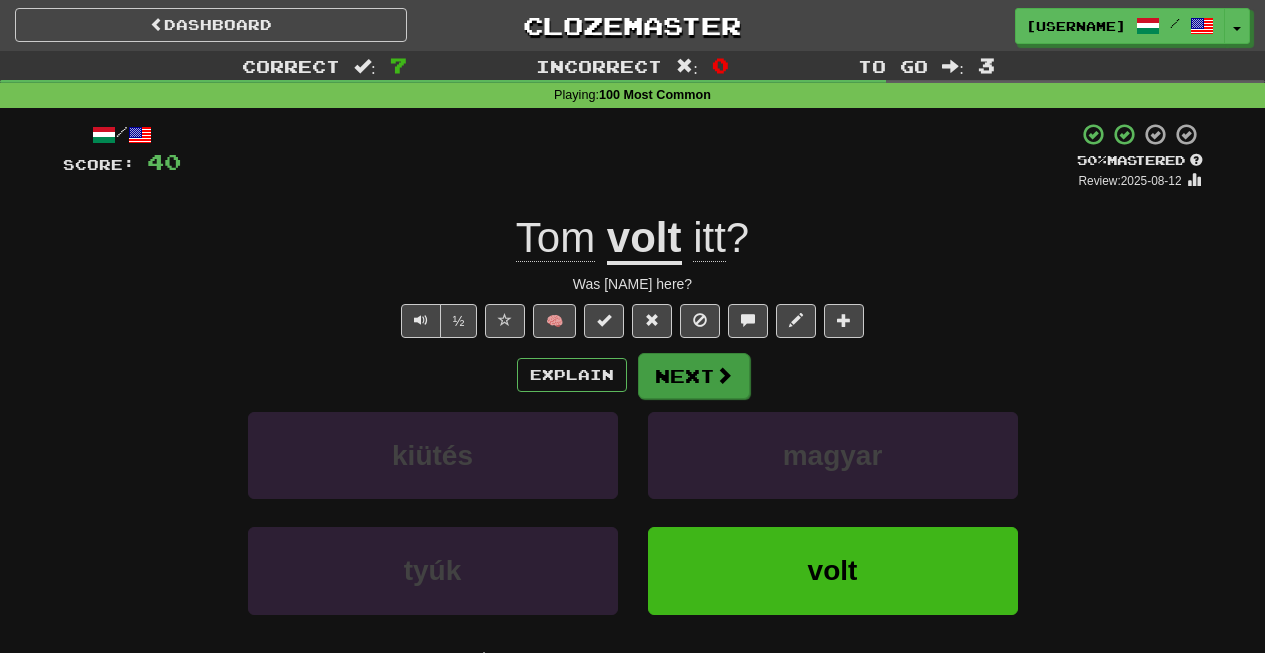 click on "Next" at bounding box center (694, 376) 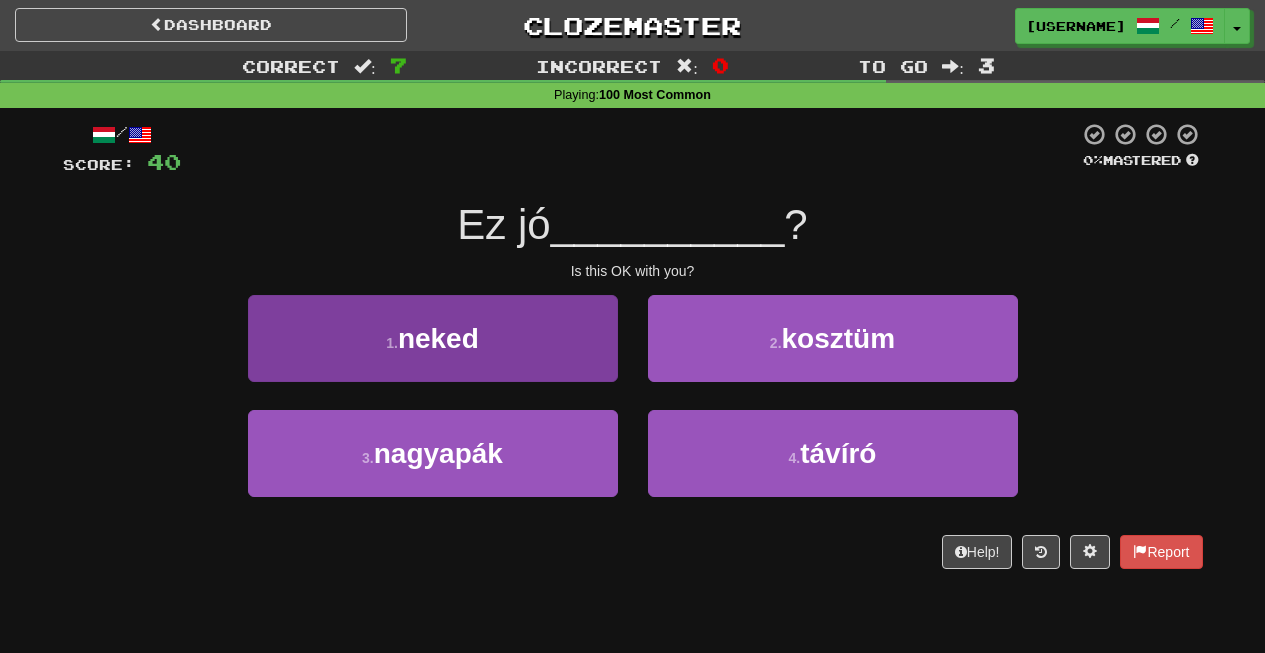 click on "neked" at bounding box center [438, 338] 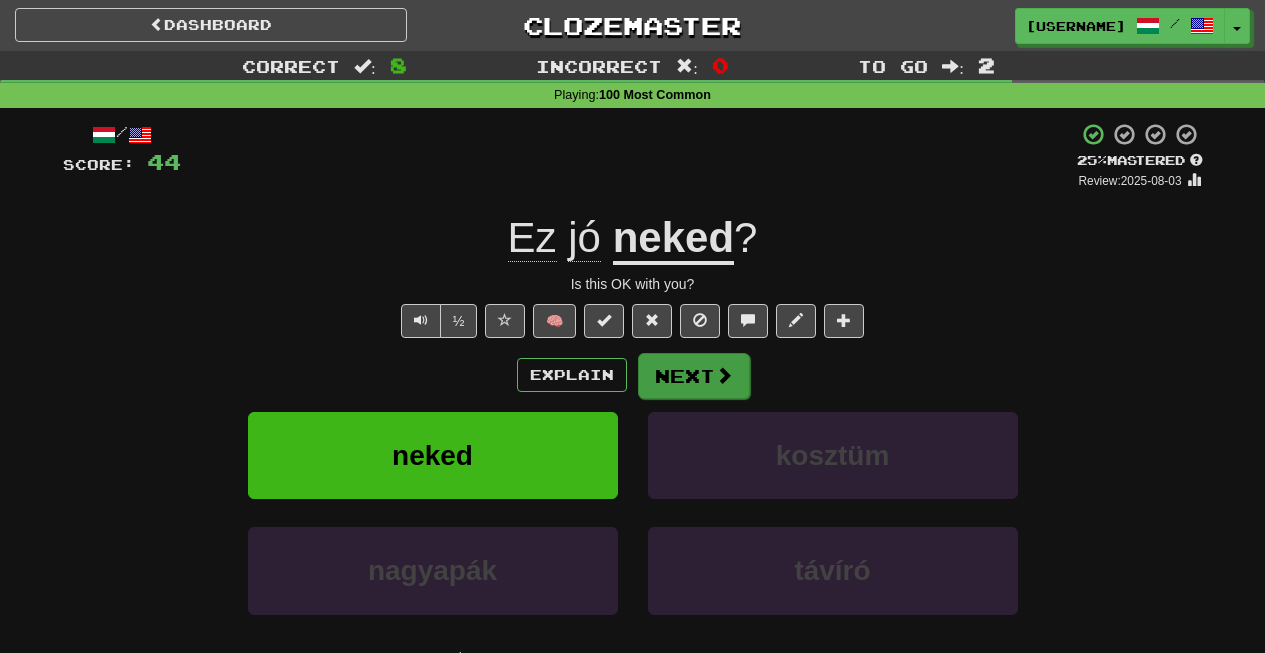 click on "Next" at bounding box center [694, 376] 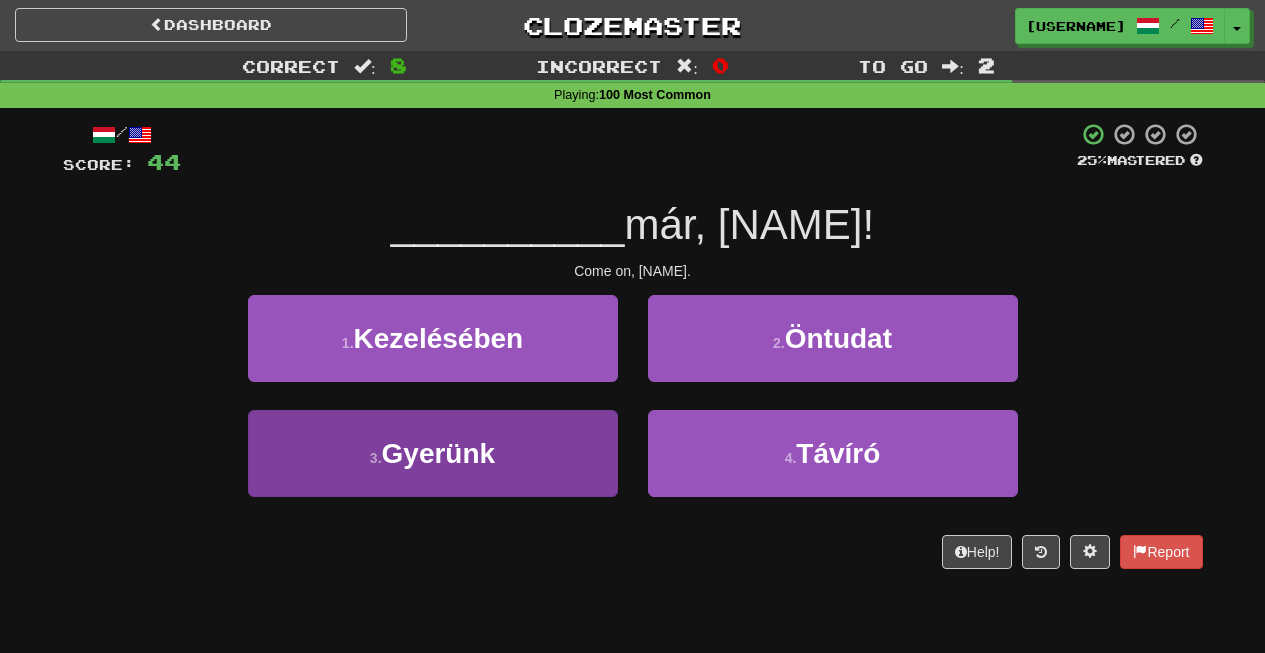 click on "Gyerünk" at bounding box center (439, 453) 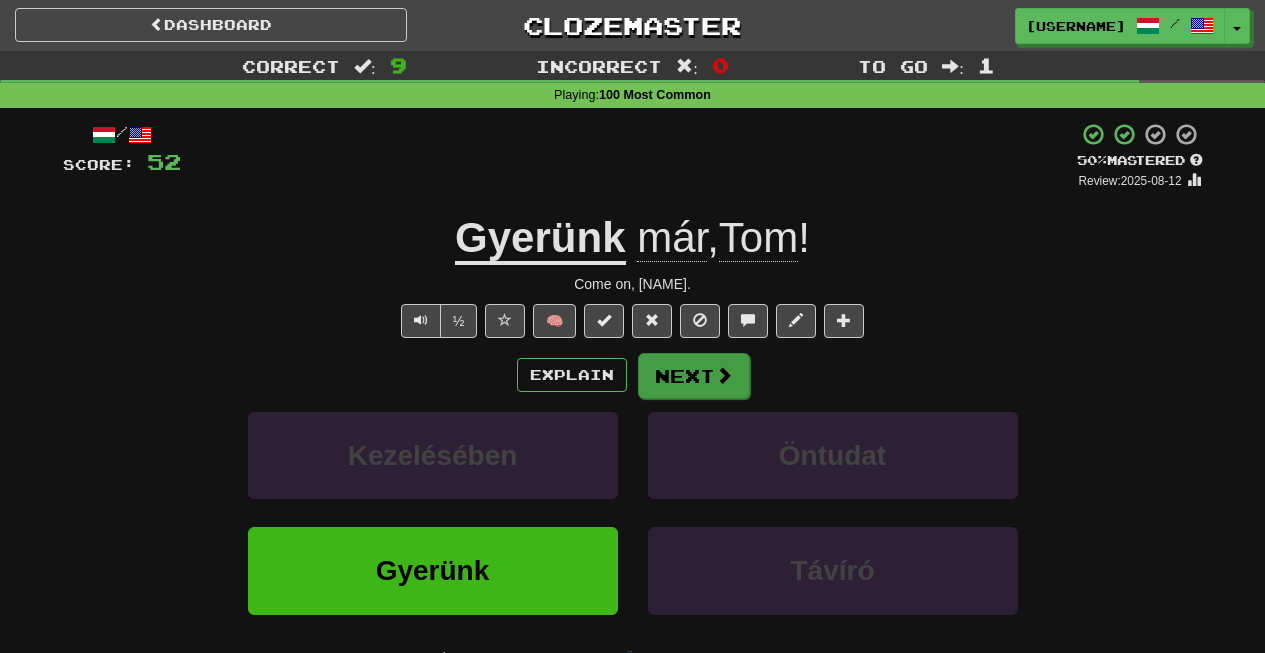 click on "Next" at bounding box center (694, 376) 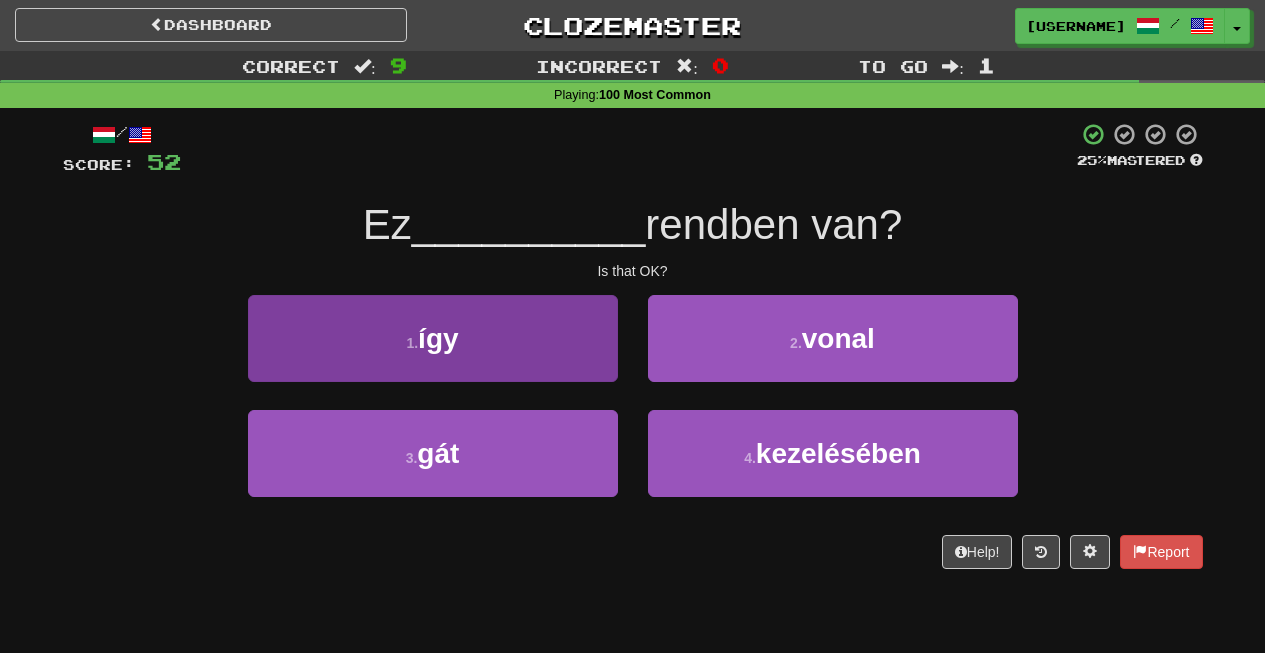click on "1 .  így" at bounding box center (433, 338) 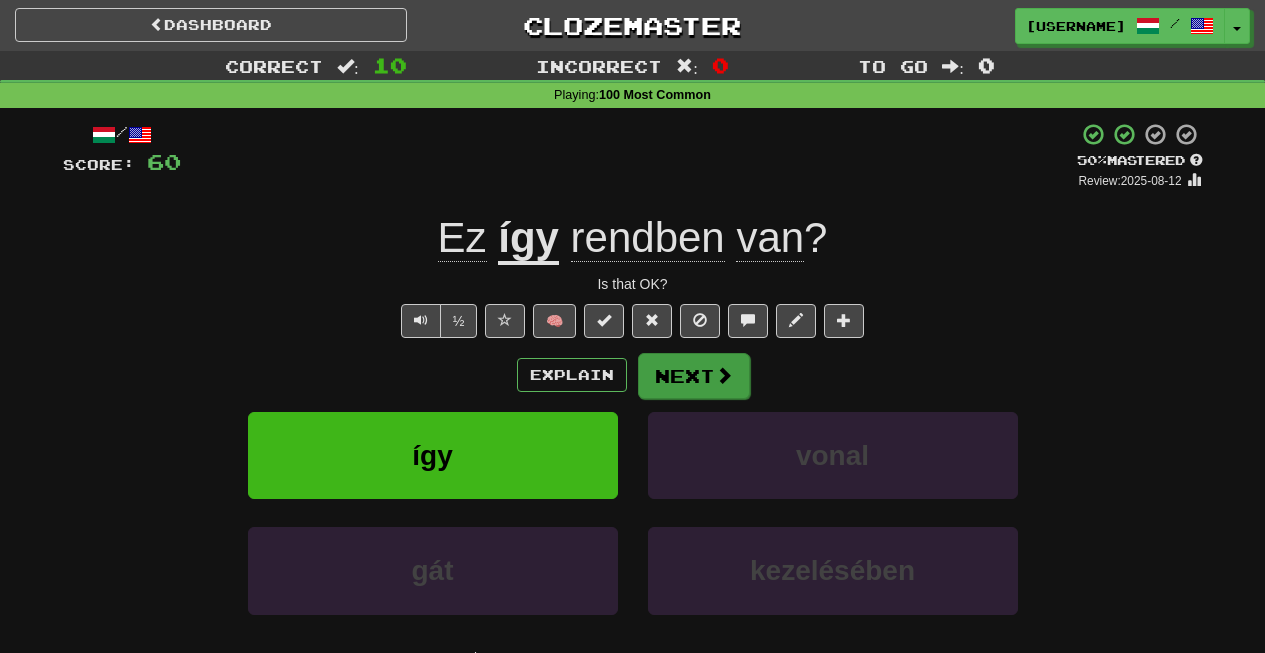 click on "Next" at bounding box center [694, 376] 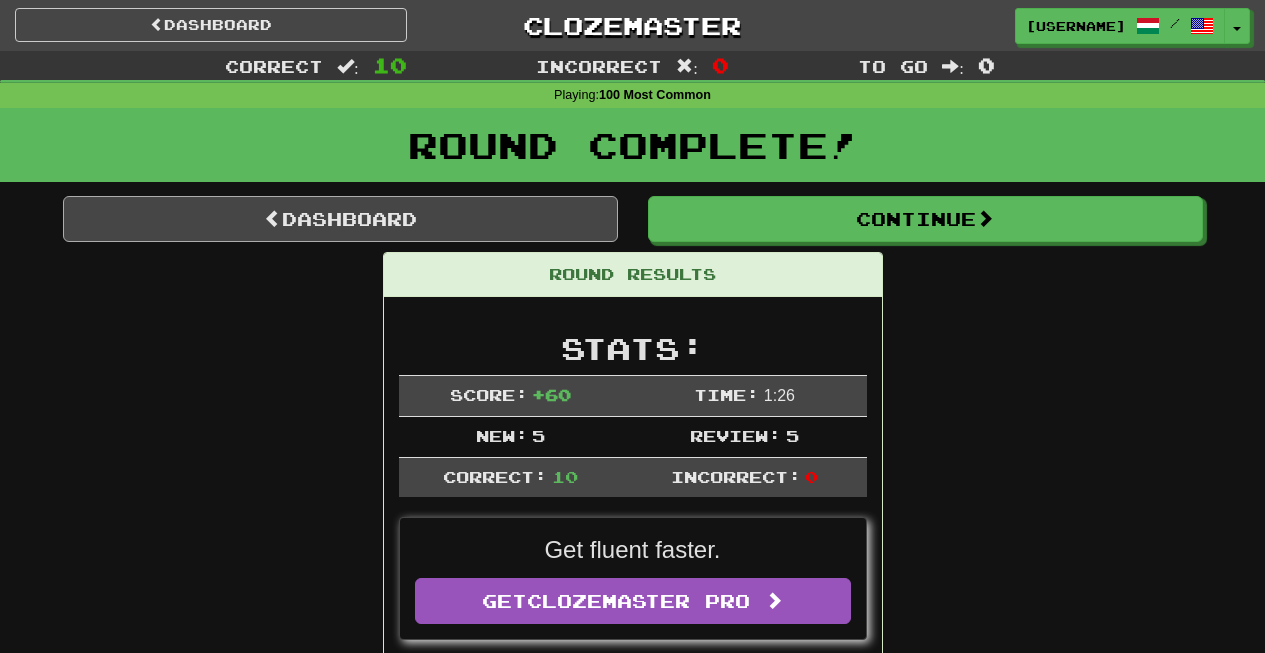 click at bounding box center [273, 218] 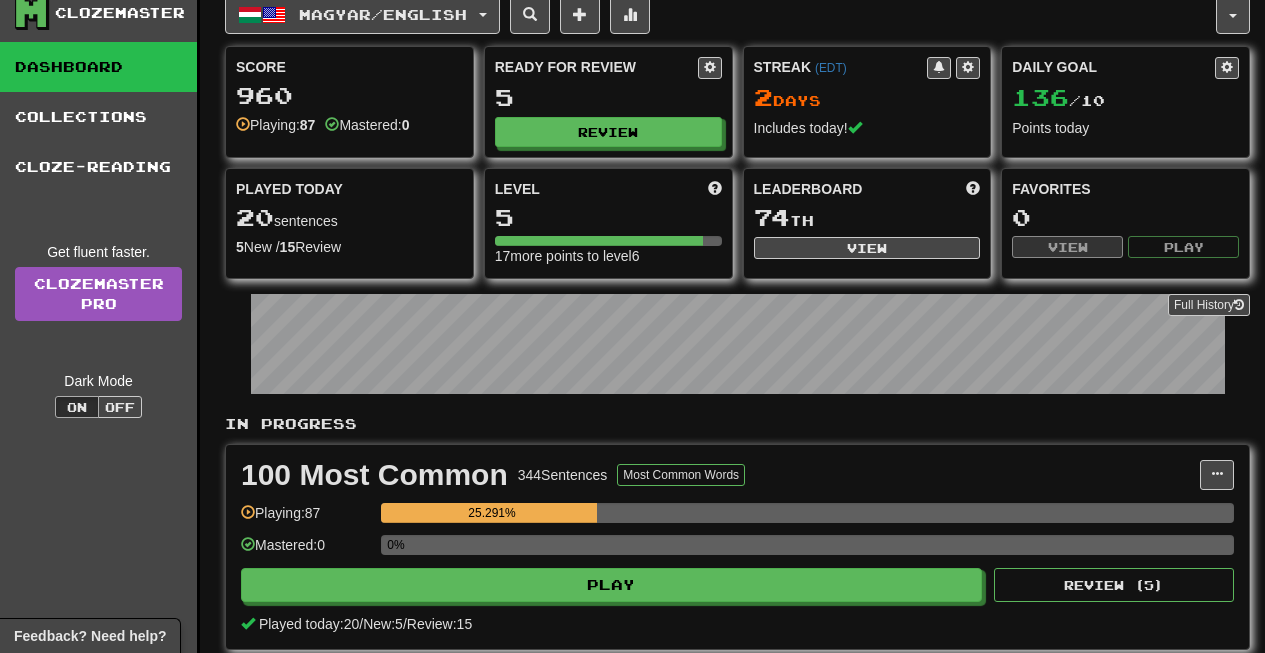scroll, scrollTop: 10, scrollLeft: 0, axis: vertical 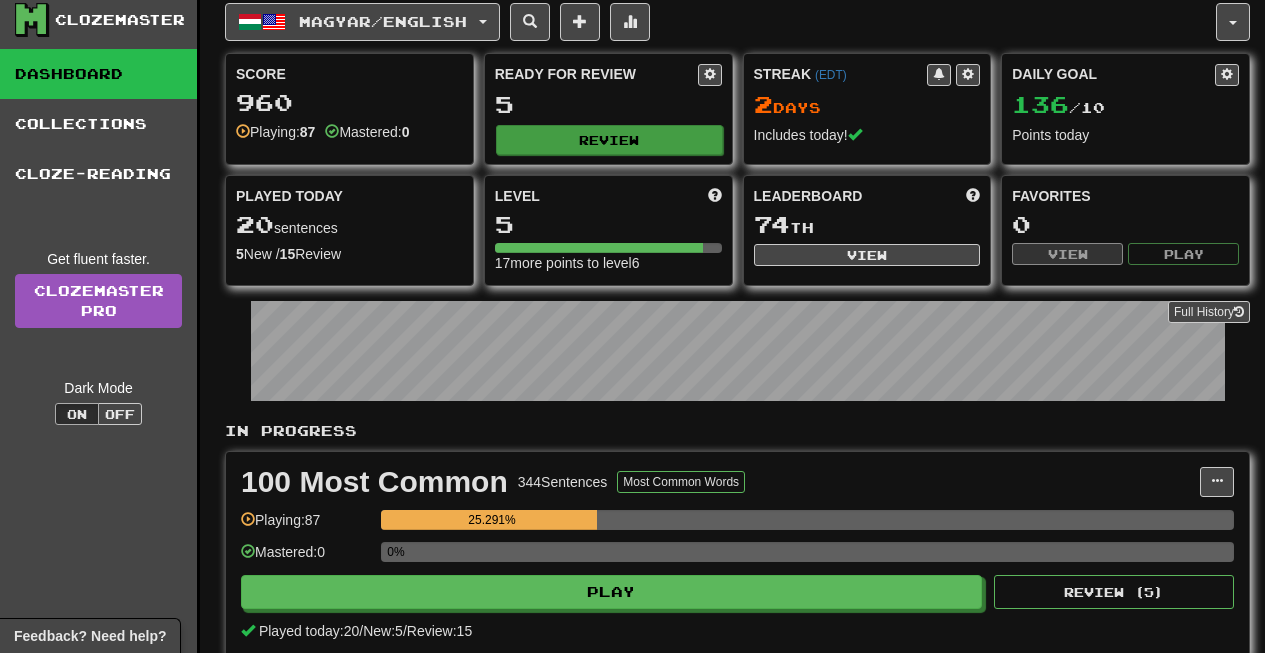 click on "Review" at bounding box center [609, 140] 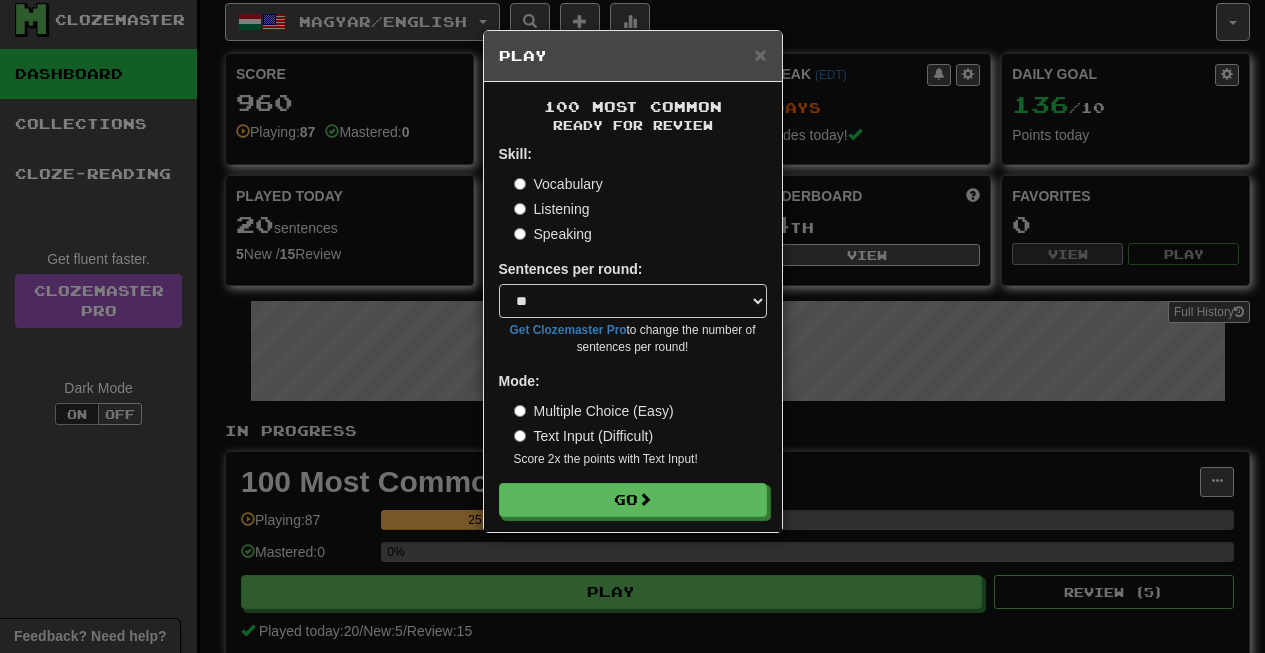 click on "100 Most Common Ready for Review Skill: Vocabulary Listening Speaking Sentences per round: * ** ** ** ** ** *** ******** Get Clozemaster Pro  to change the number of sentences per round! Mode: Multiple Choice (Easy) Text Input (Difficult) Score 2x the points with Text Input ! Go" at bounding box center [633, 307] 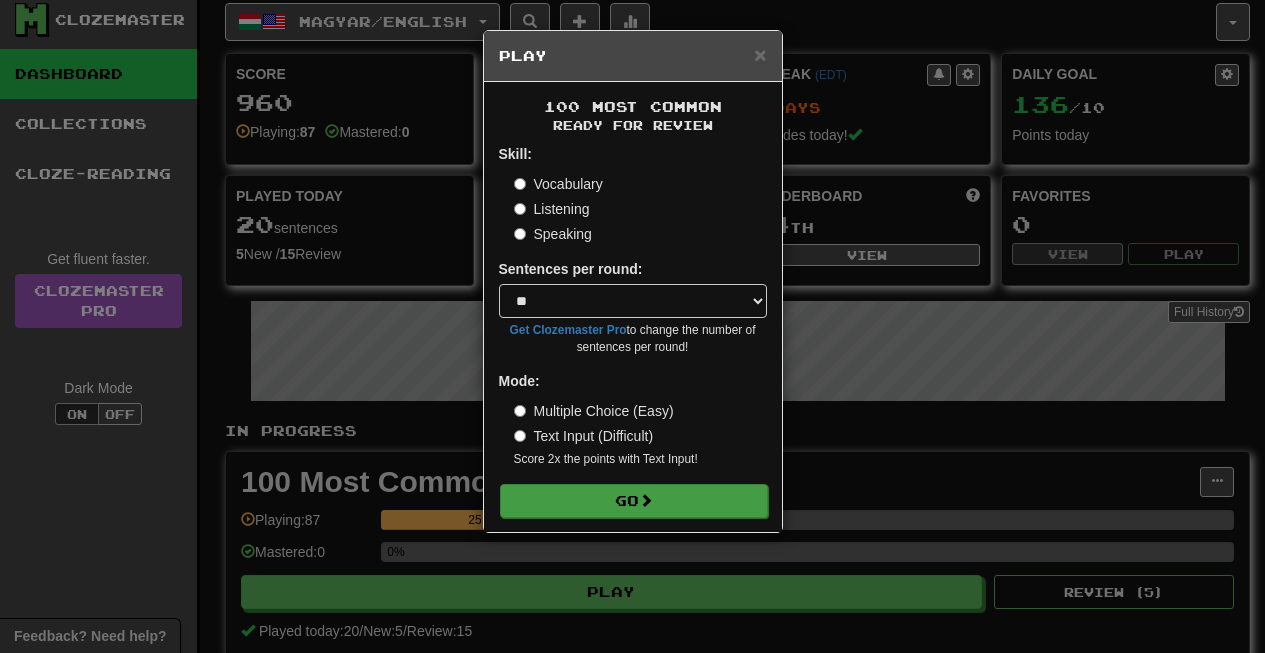 click on "Go" at bounding box center (634, 501) 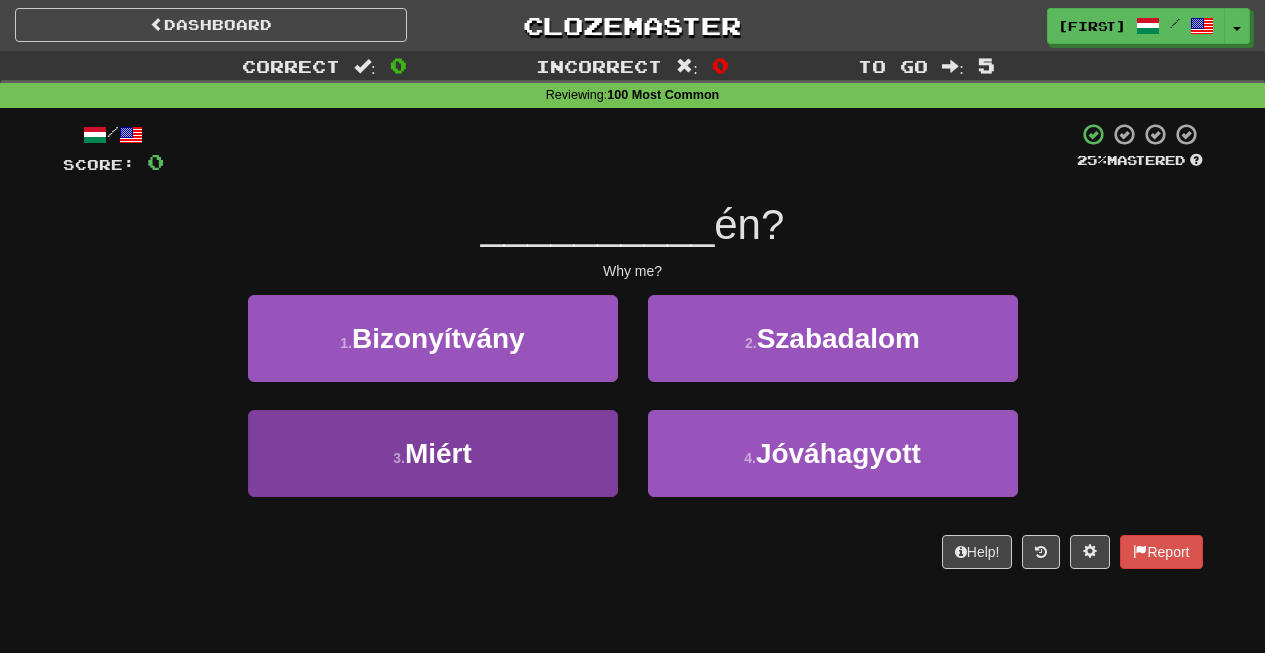 scroll, scrollTop: 1, scrollLeft: 0, axis: vertical 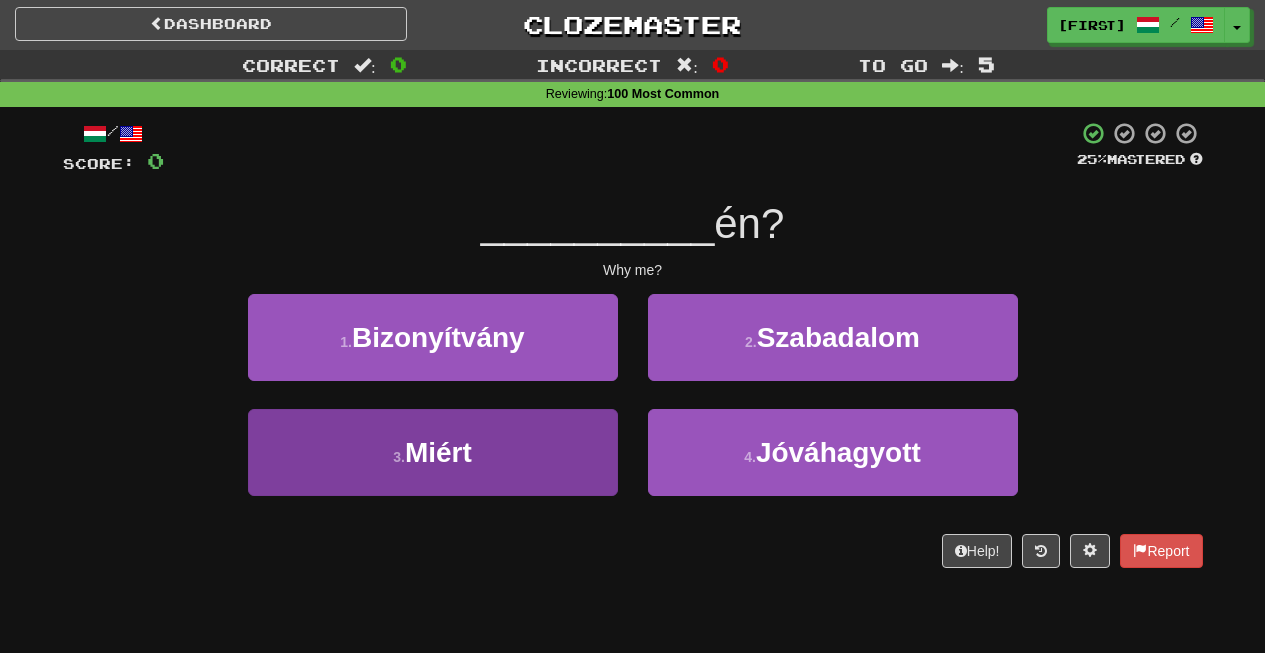 click on "3 .  Miért" at bounding box center [433, 452] 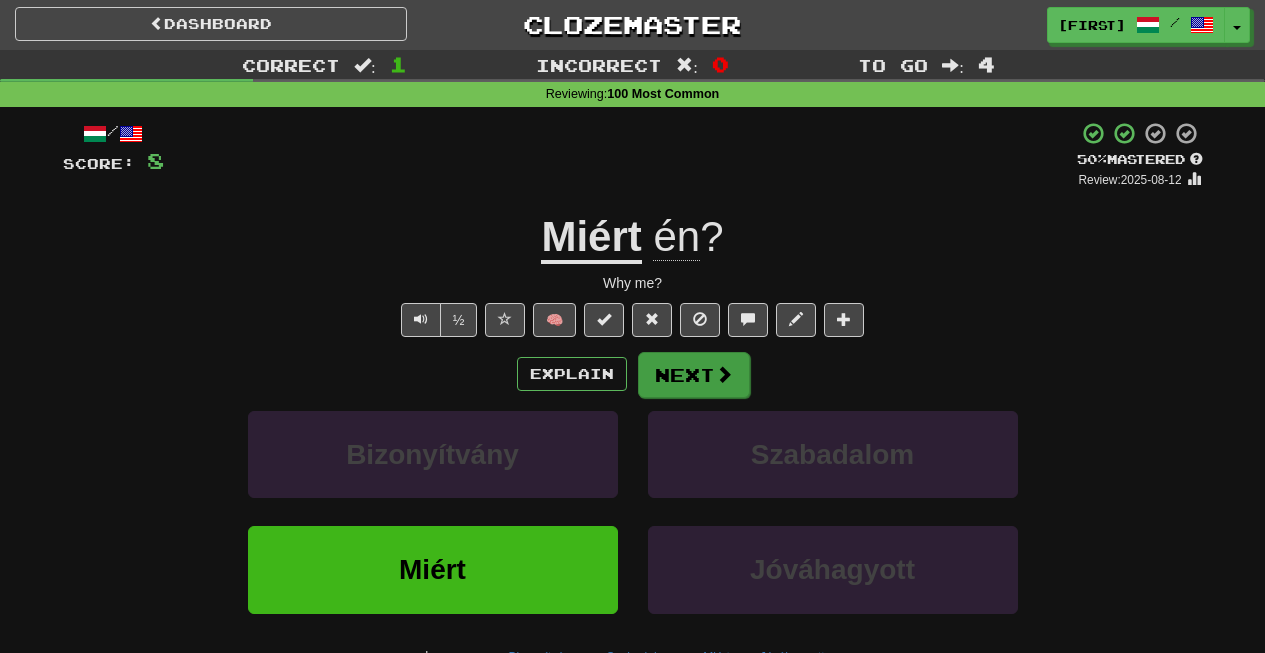 click on "Next" at bounding box center [694, 375] 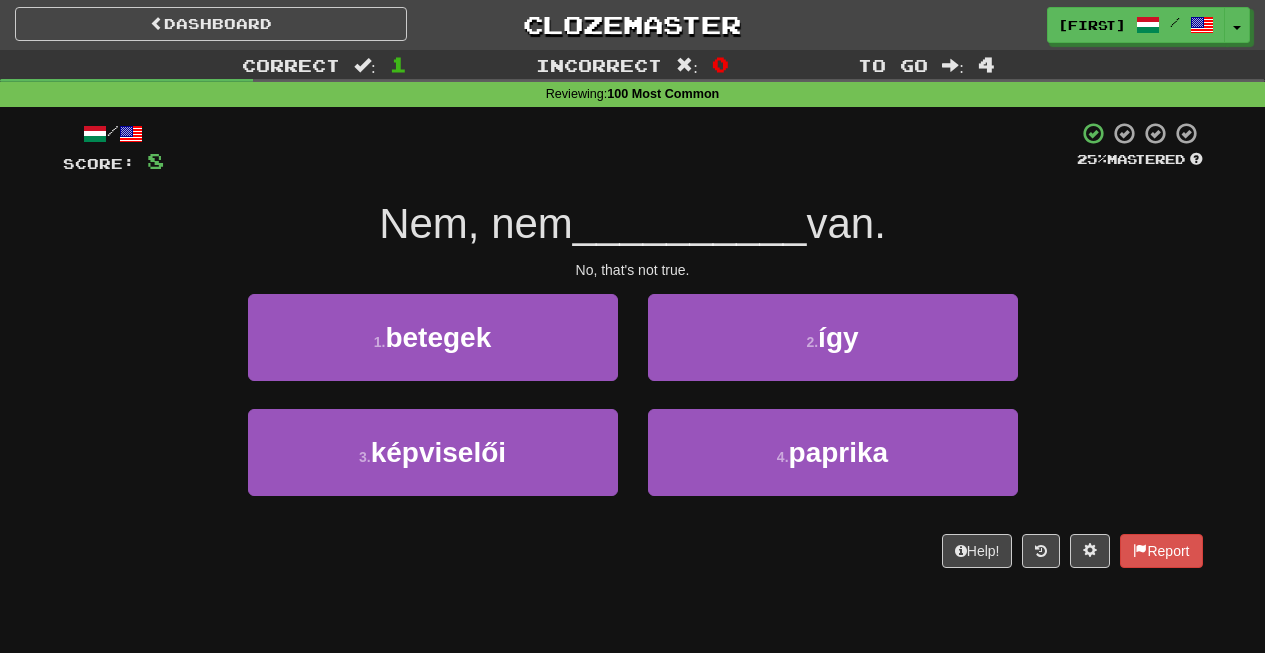 click on "így" at bounding box center [838, 337] 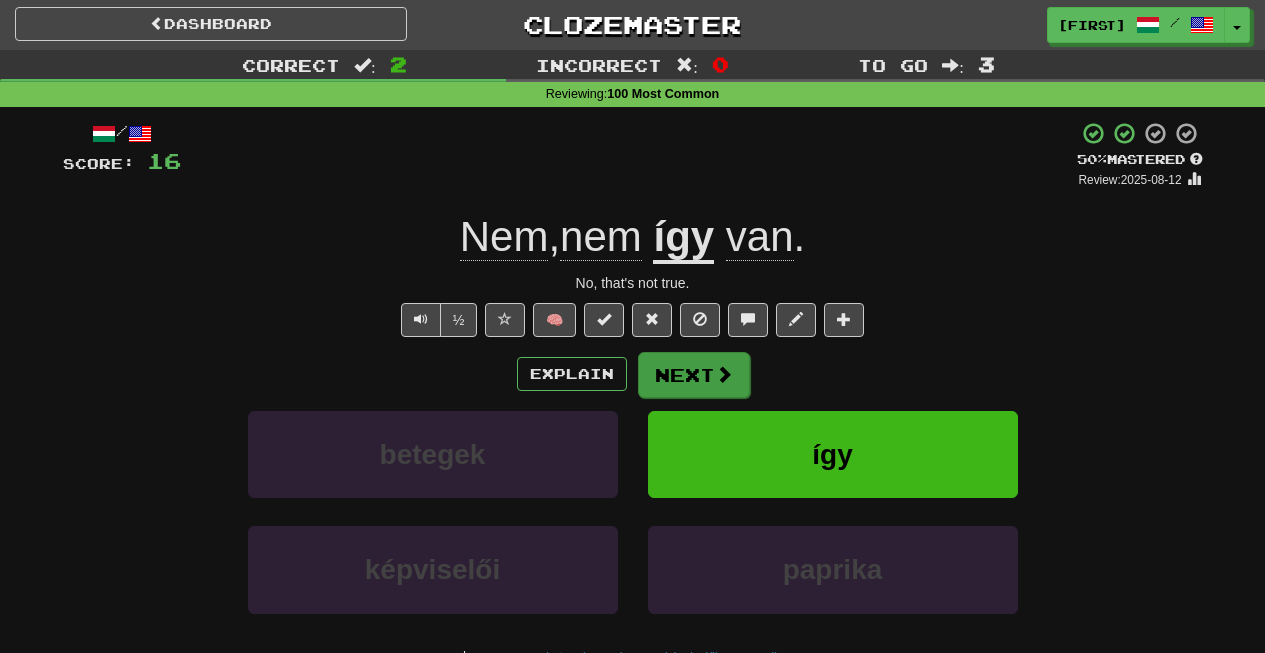 click on "Next" at bounding box center [694, 375] 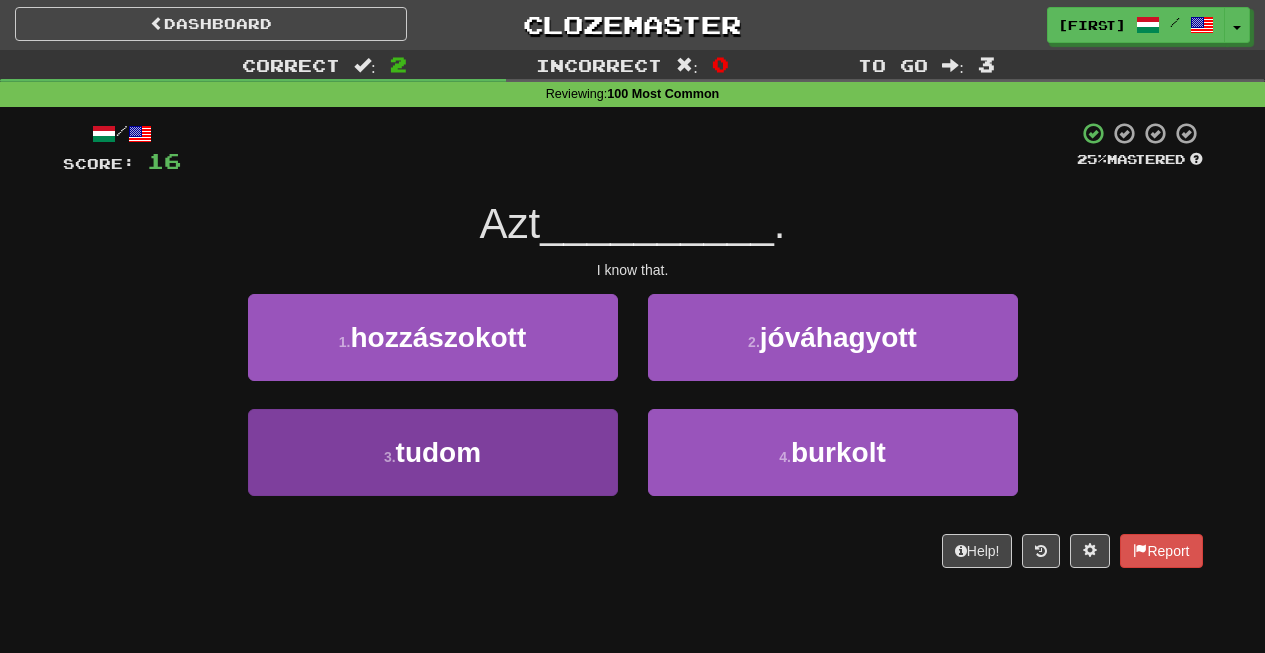 click on "tudom" at bounding box center (439, 452) 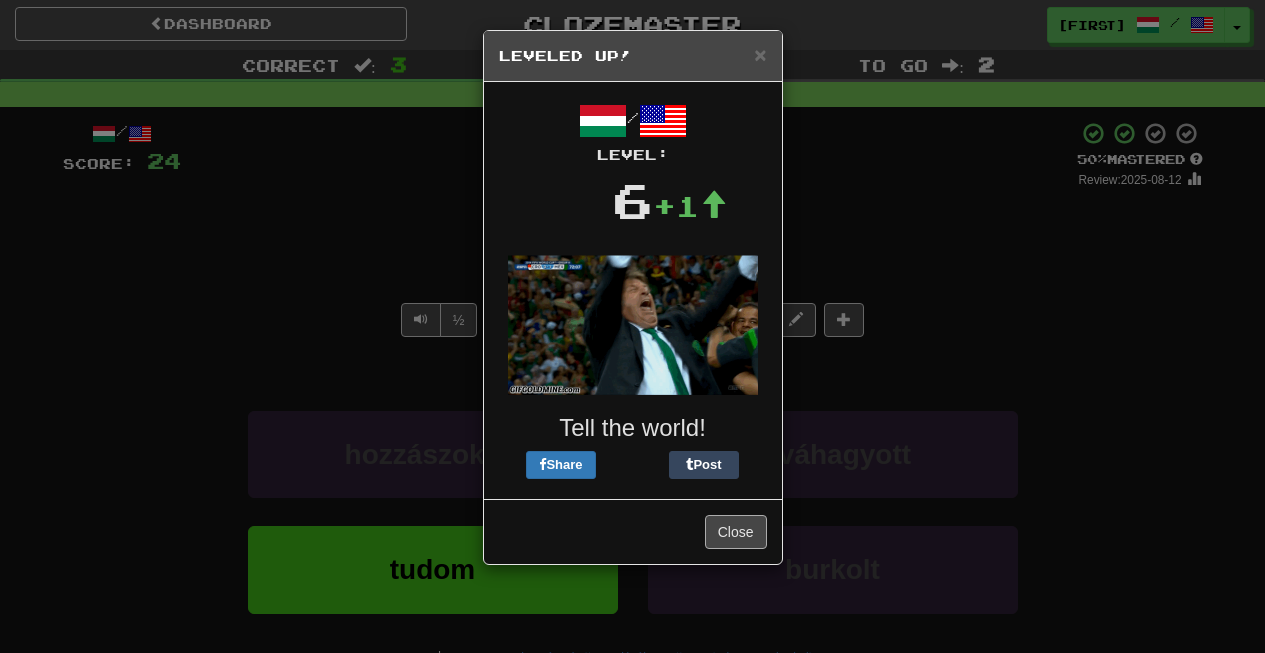 click on "Close" at bounding box center (736, 532) 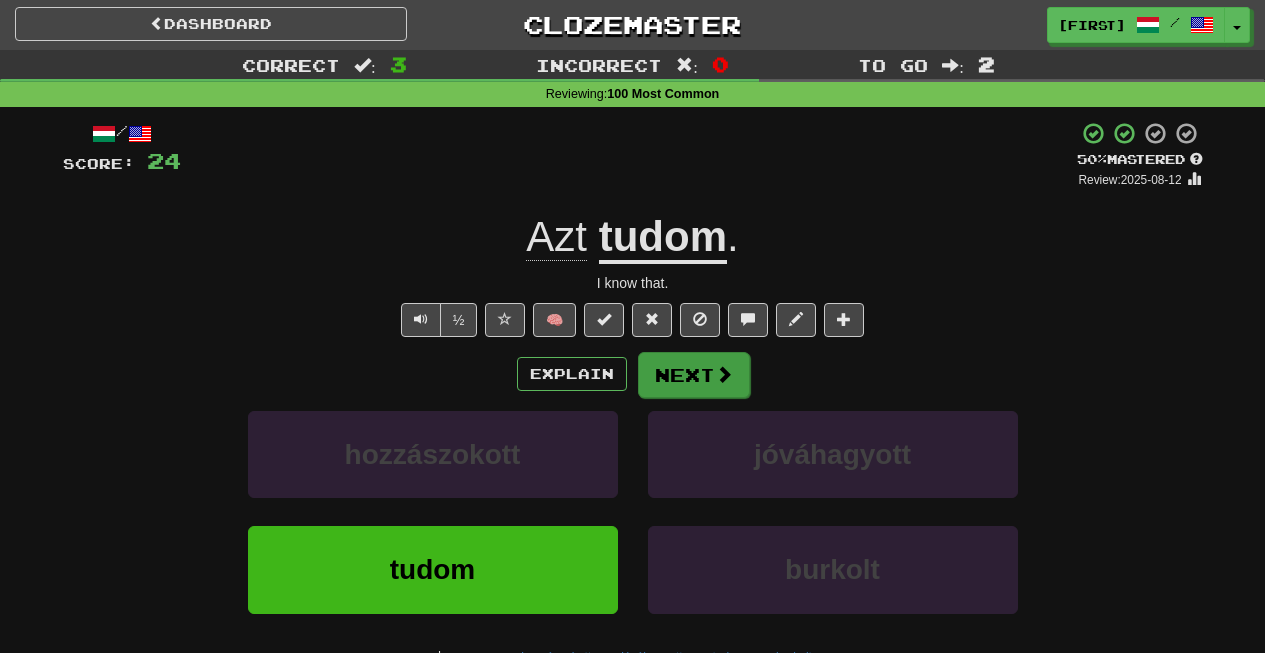 click on "Next" at bounding box center (694, 375) 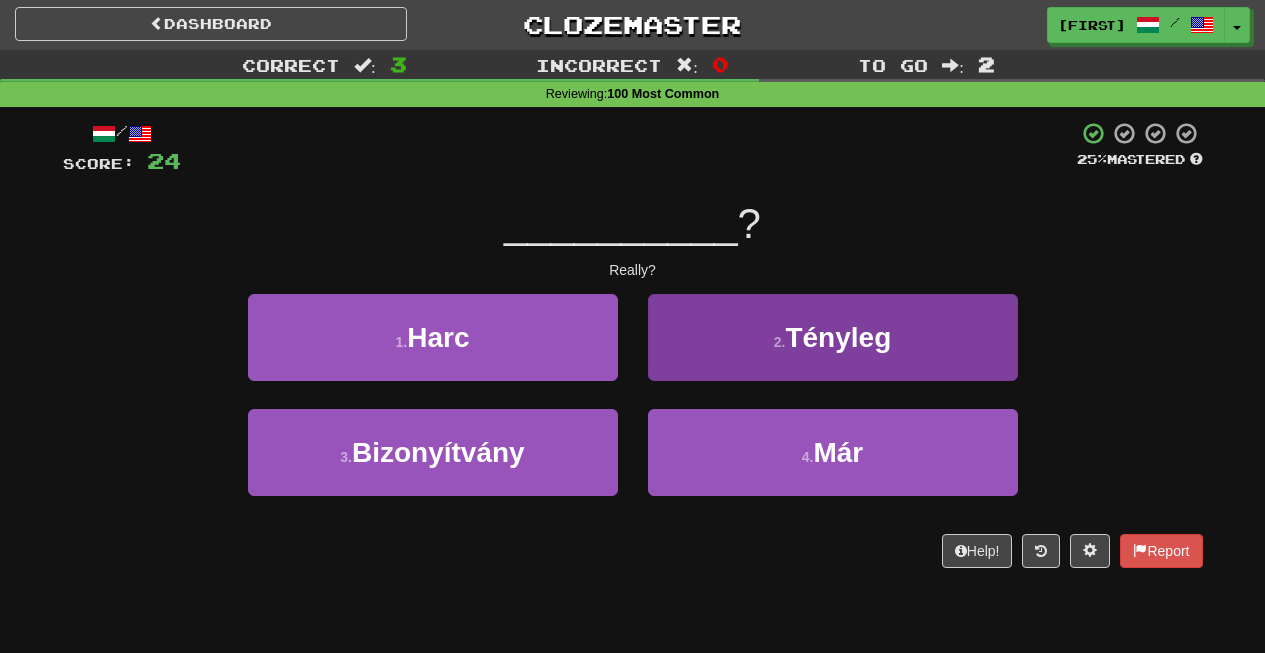 click on "Tényleg" at bounding box center [838, 337] 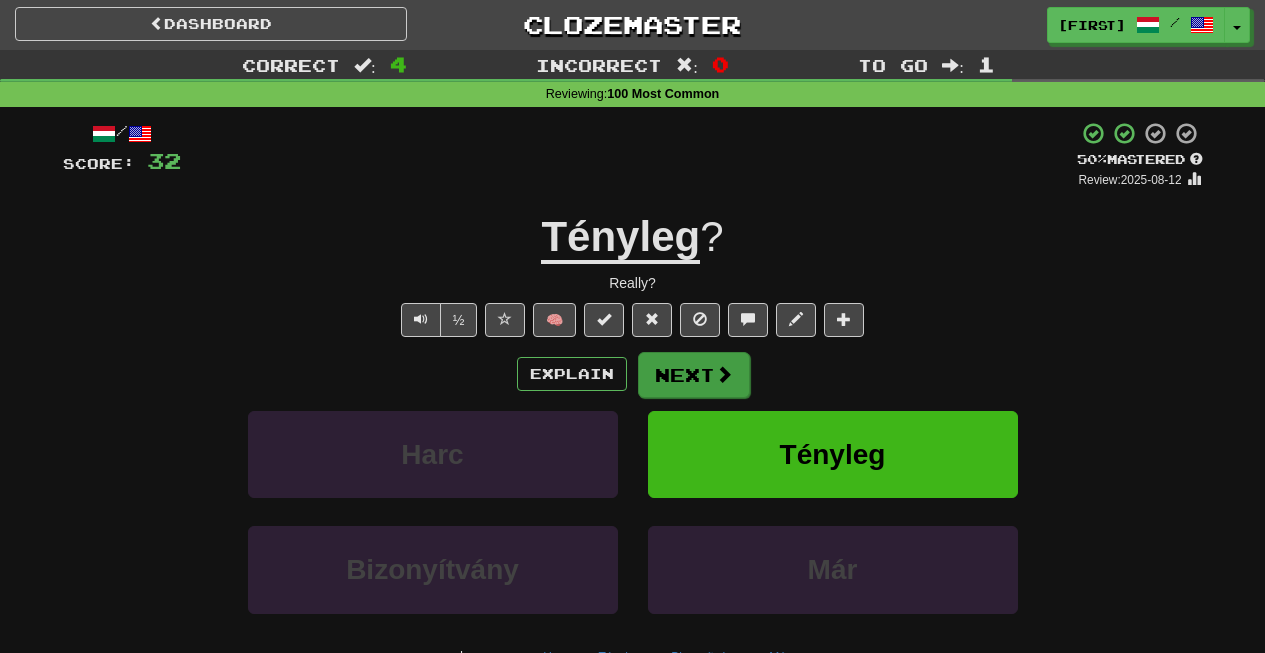 click on "Next" at bounding box center (694, 375) 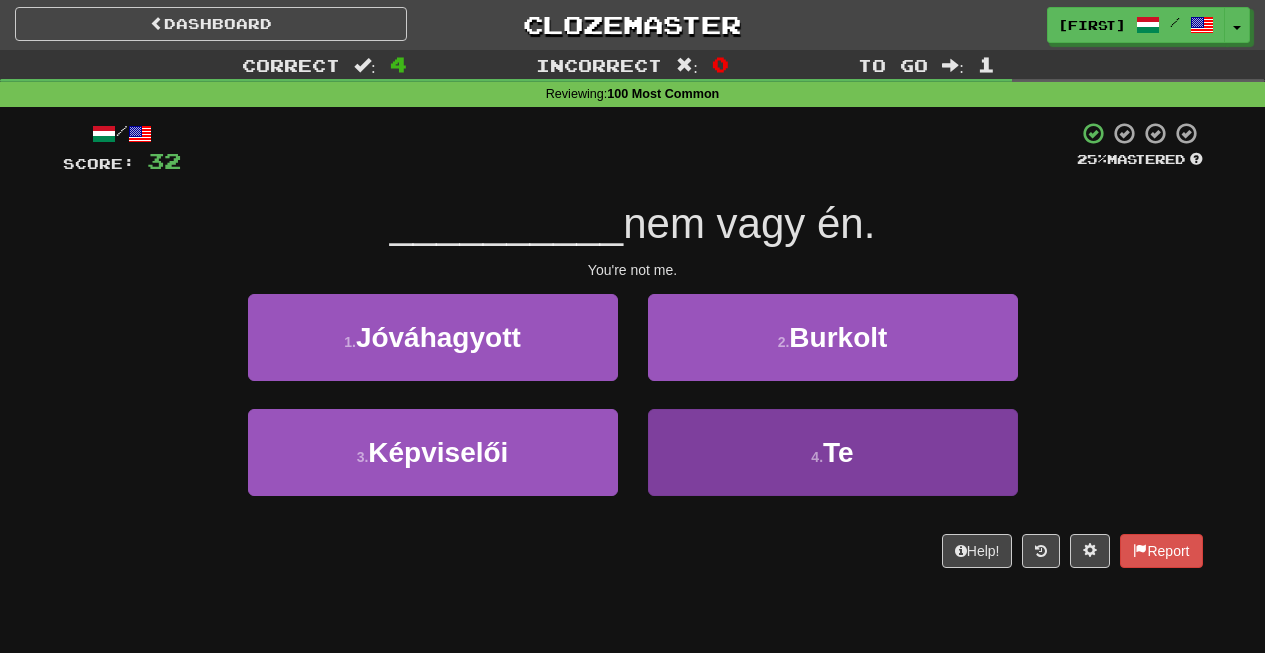 click on "Te" at bounding box center (838, 452) 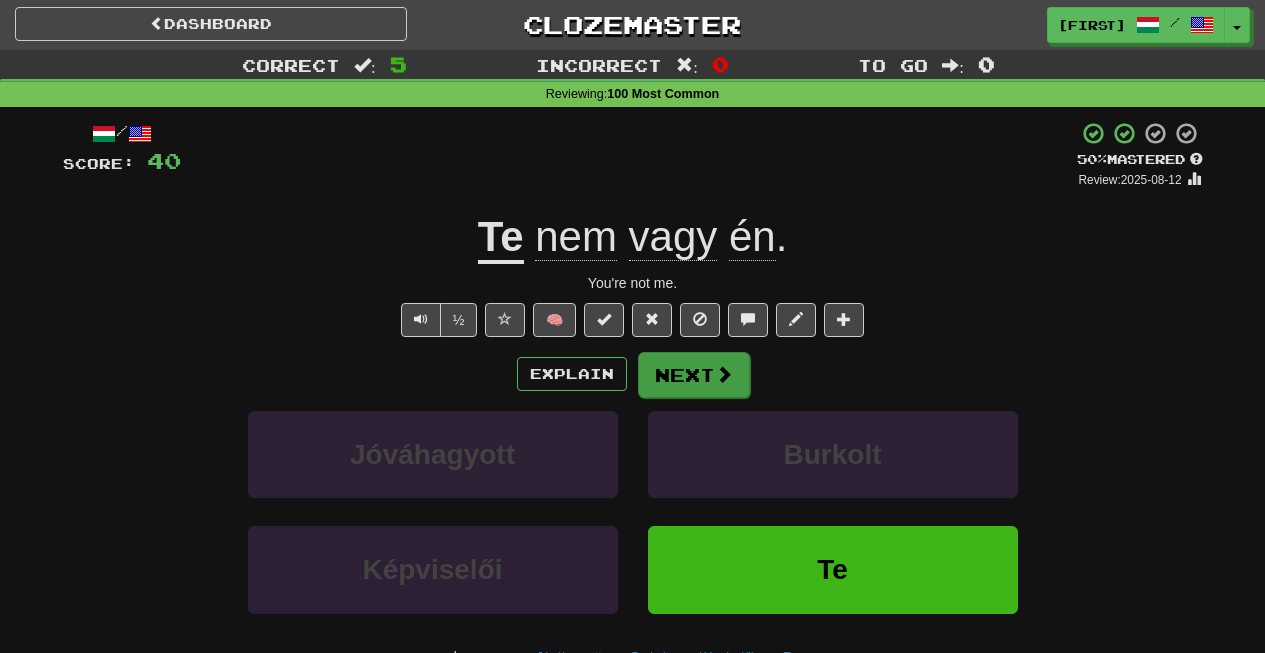 click on "Next" at bounding box center [694, 375] 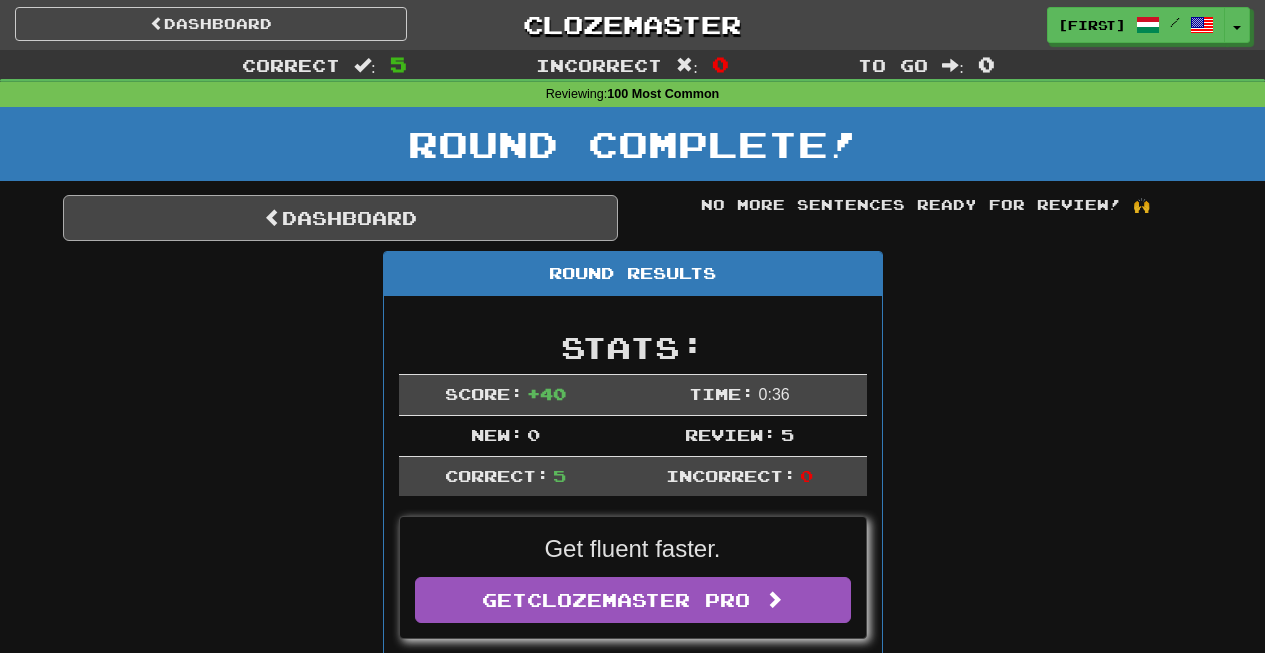 click on "Dashboard" at bounding box center [340, 218] 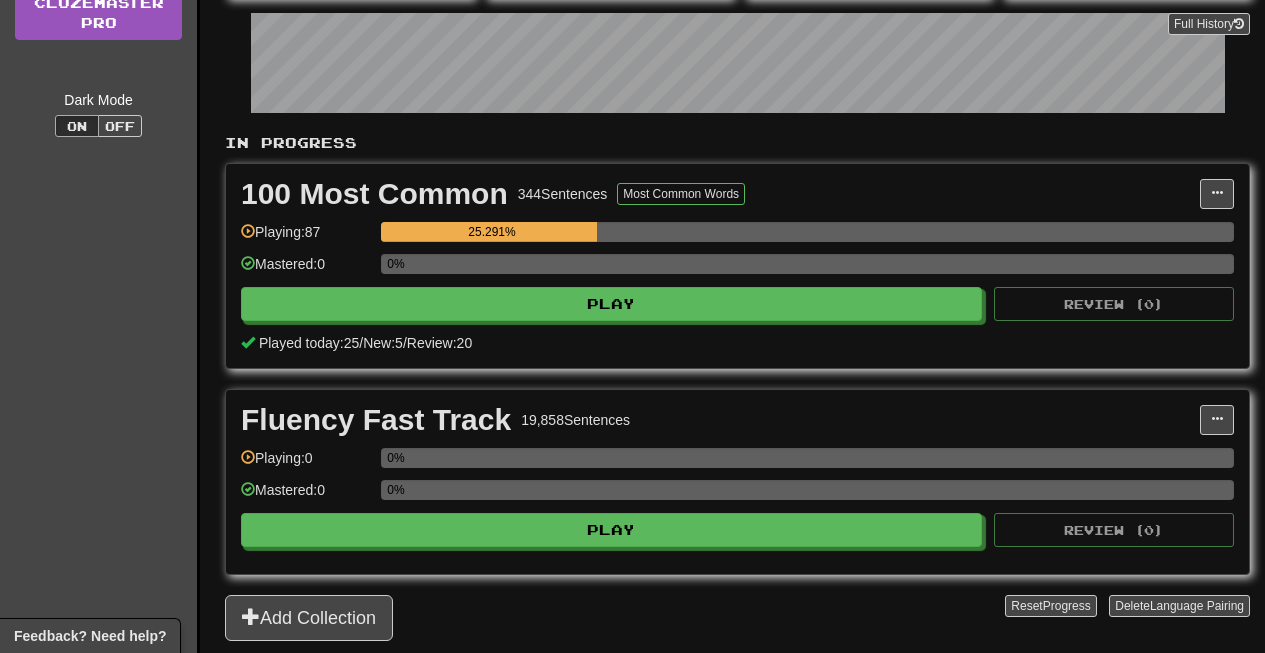 scroll, scrollTop: 304, scrollLeft: 0, axis: vertical 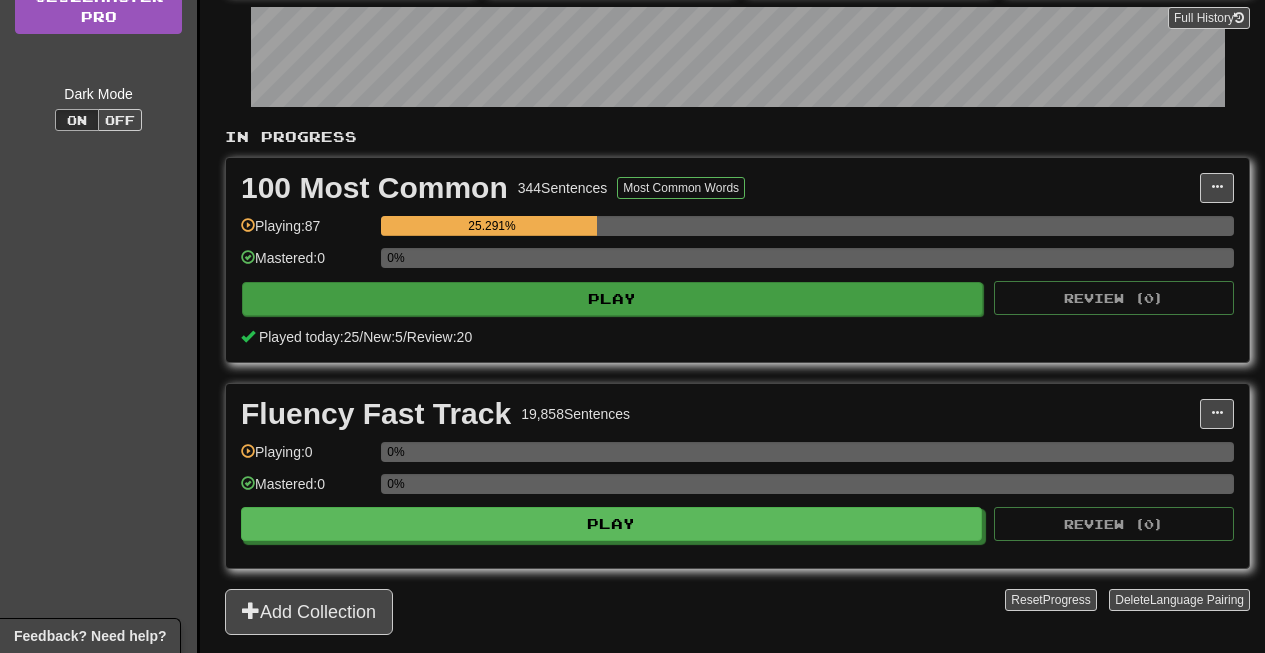click on "Play" at bounding box center (612, 299) 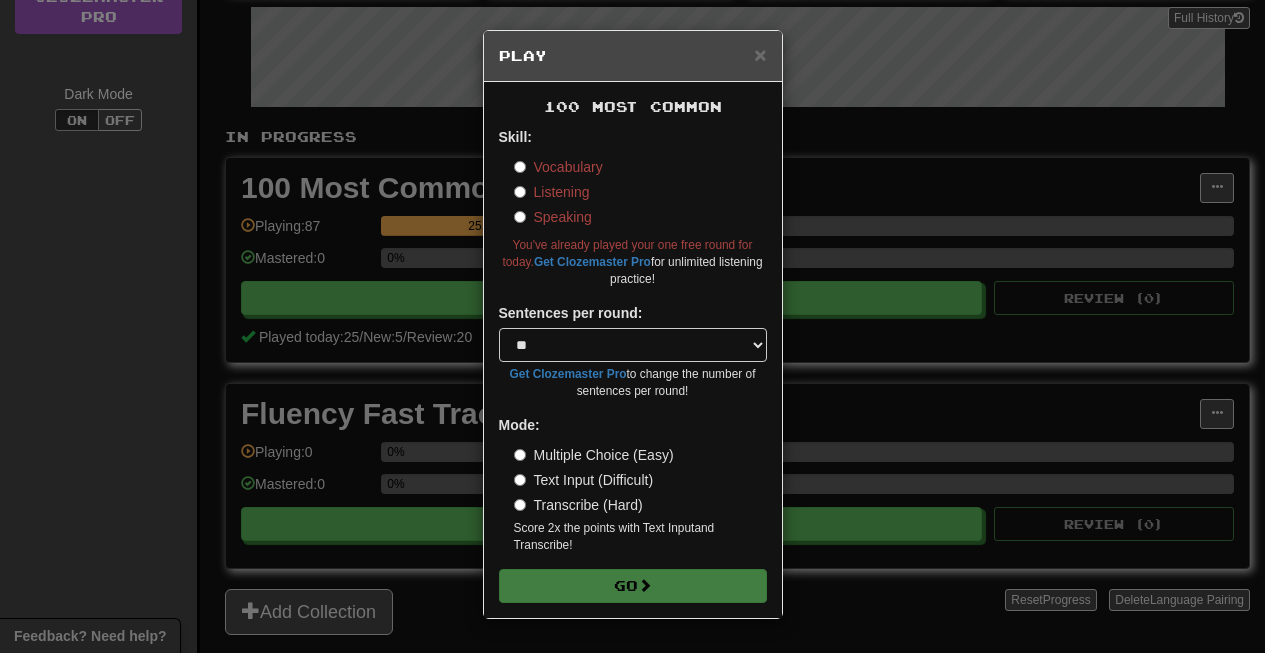click on "Skill: Vocabulary Listening Speaking You've already played your one free round for today.  Get Clozemaster Pro  for unlimited listening practice!" at bounding box center [633, 207] 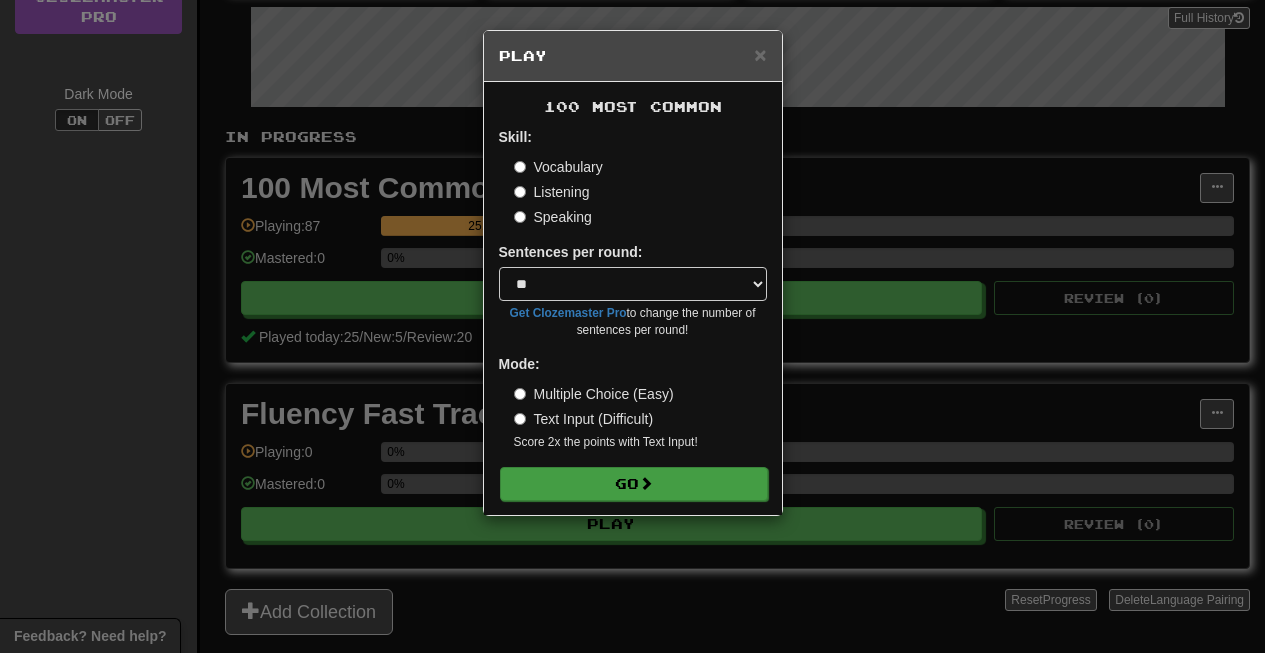 click on "Go" at bounding box center (634, 484) 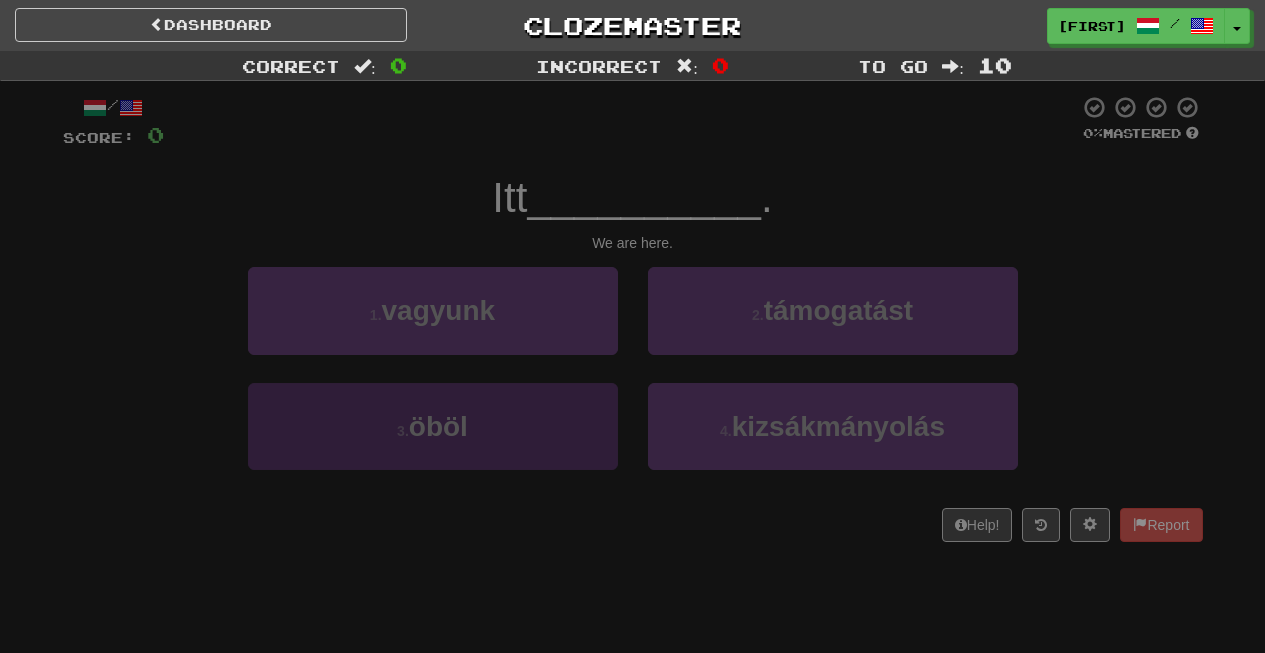 scroll, scrollTop: 0, scrollLeft: 0, axis: both 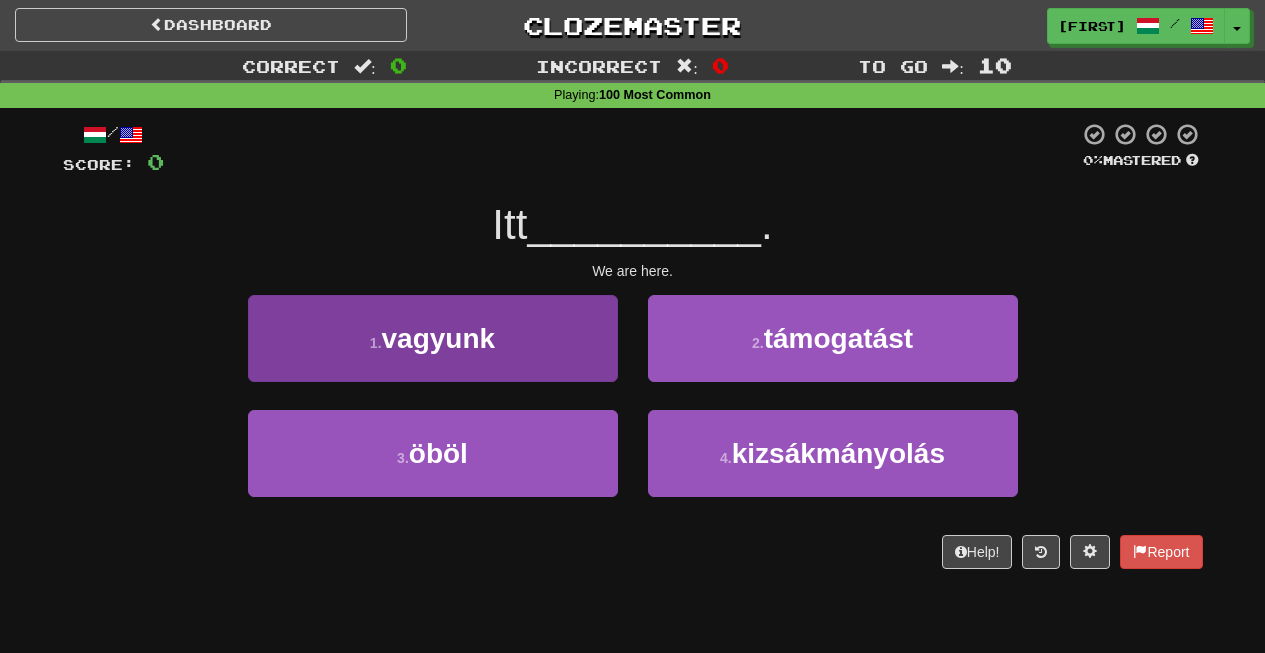 click on "vagyunk" at bounding box center (439, 338) 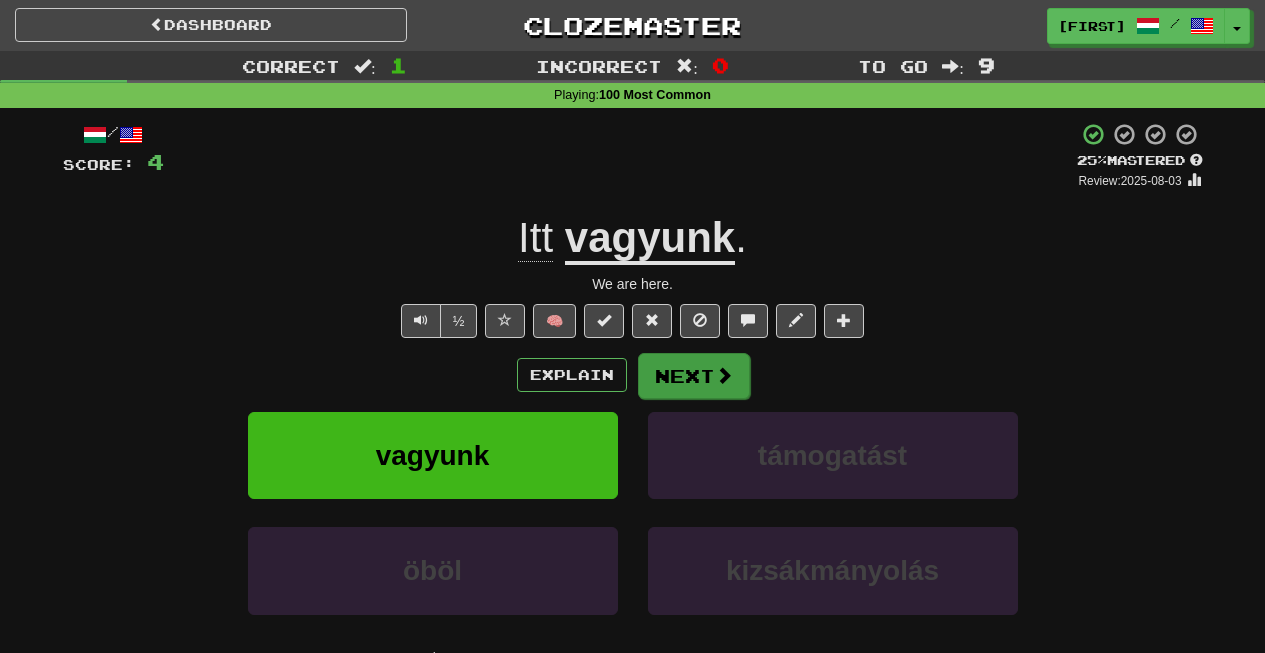 click at bounding box center (724, 375) 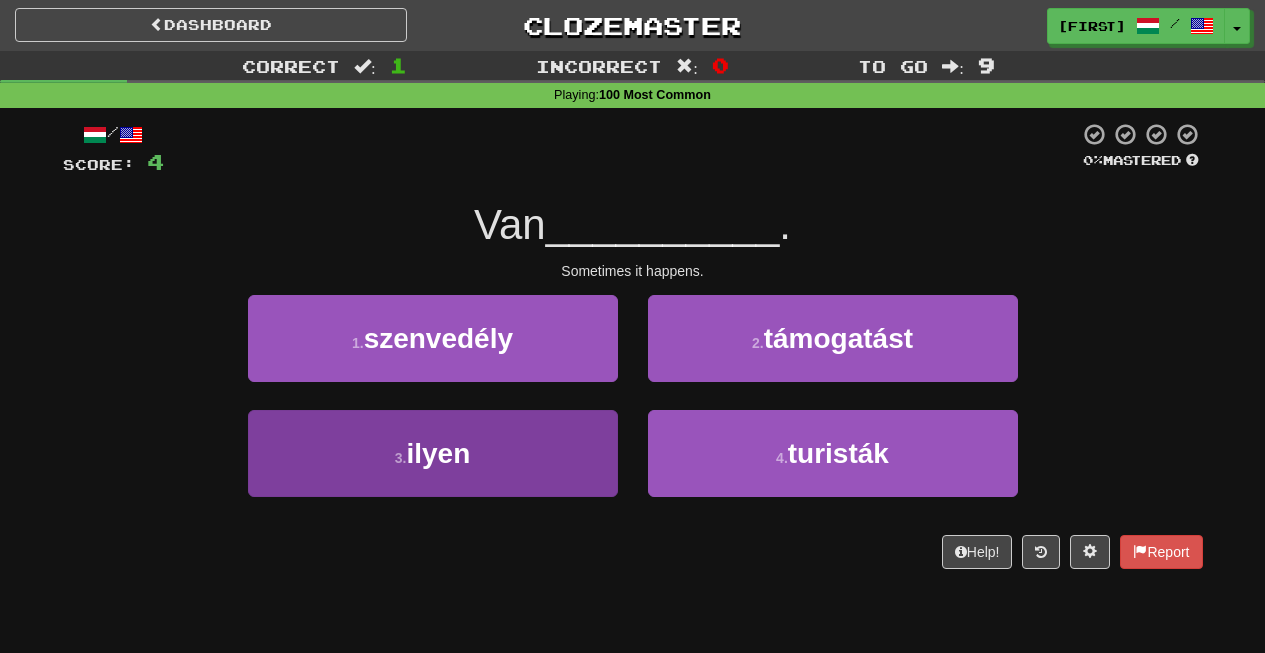 click on "3 .  ilyen" at bounding box center (433, 453) 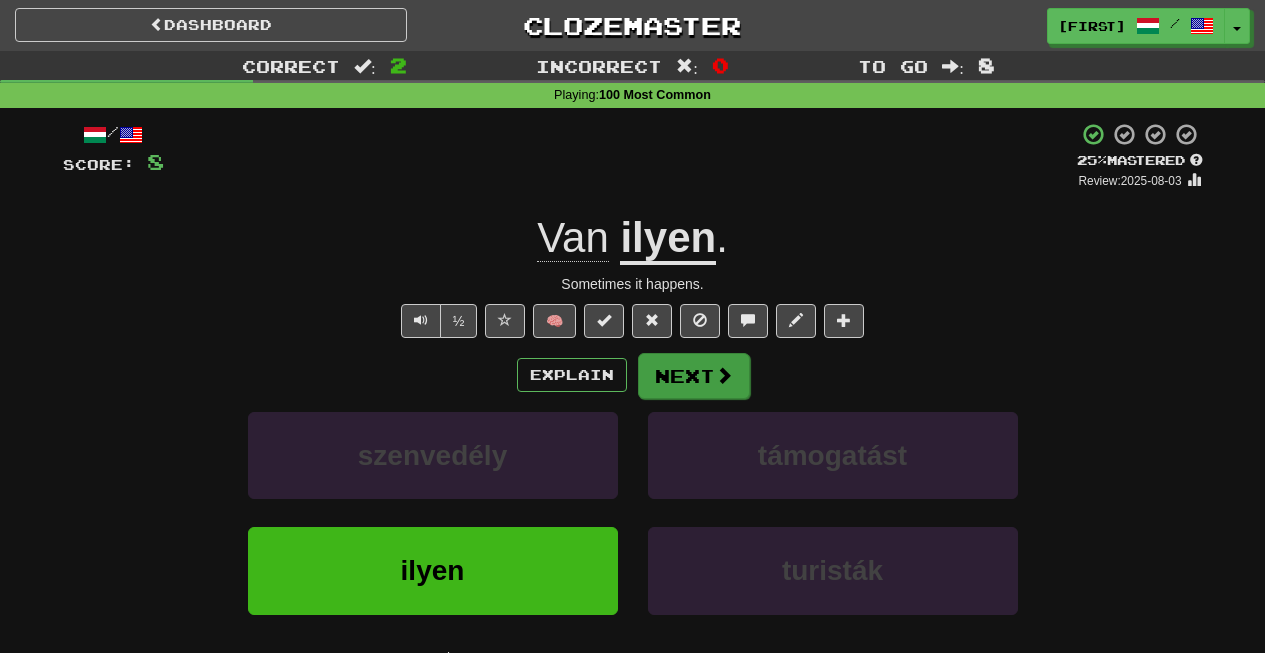 click on "Next" at bounding box center [694, 376] 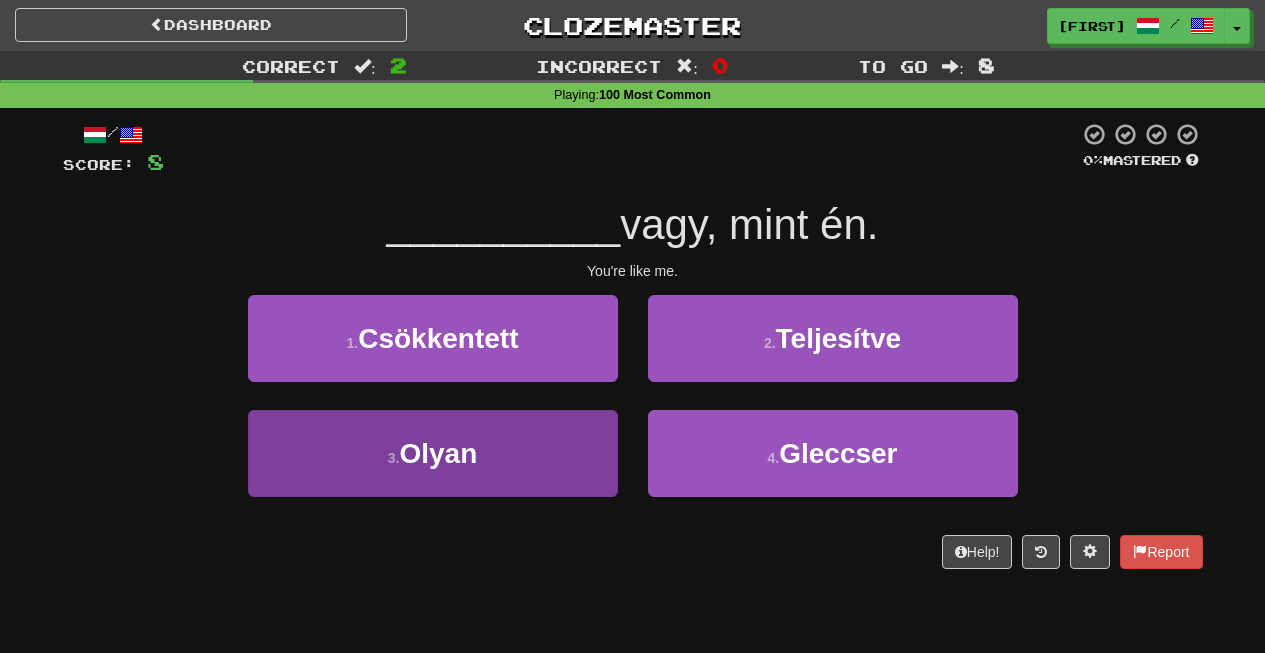 click on "3 .  Olyan" at bounding box center (433, 453) 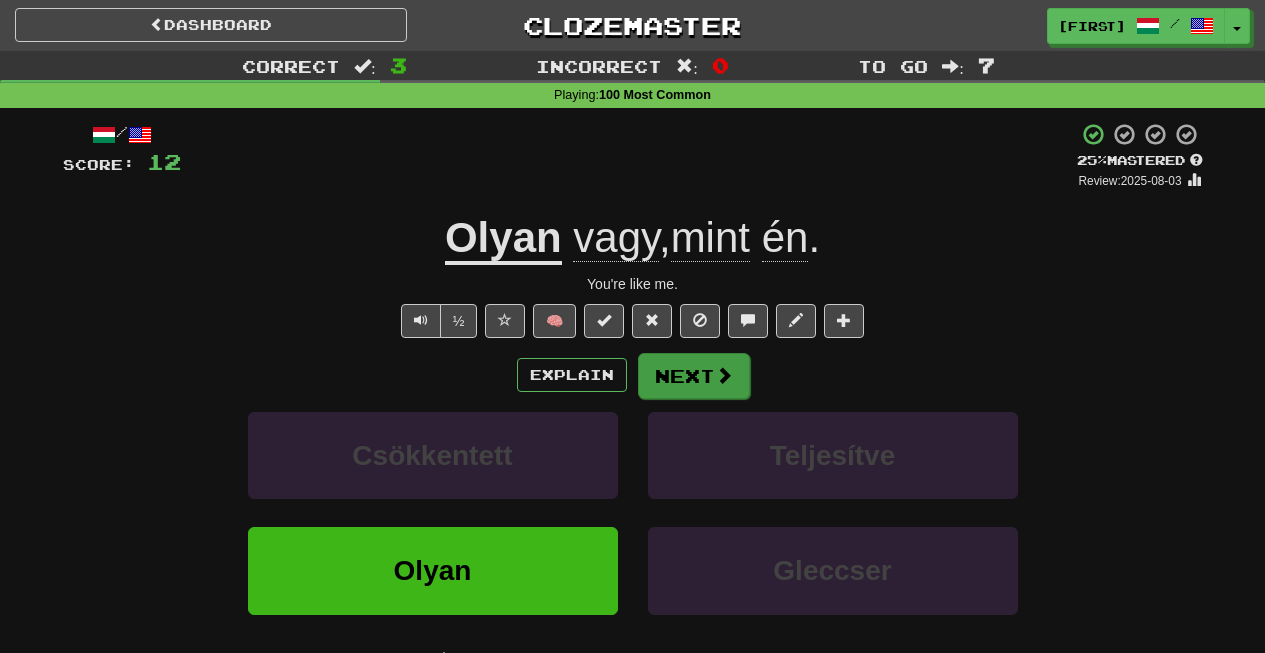 click on "Next" at bounding box center (694, 376) 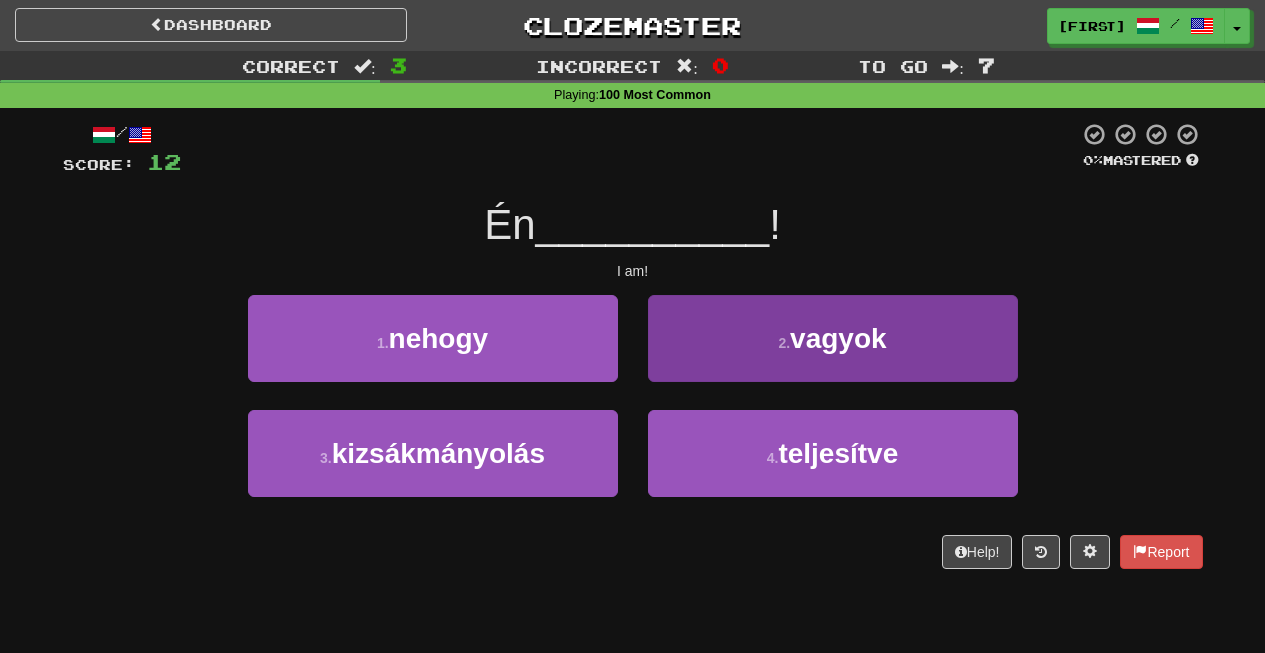 click on "vagyok" at bounding box center (838, 338) 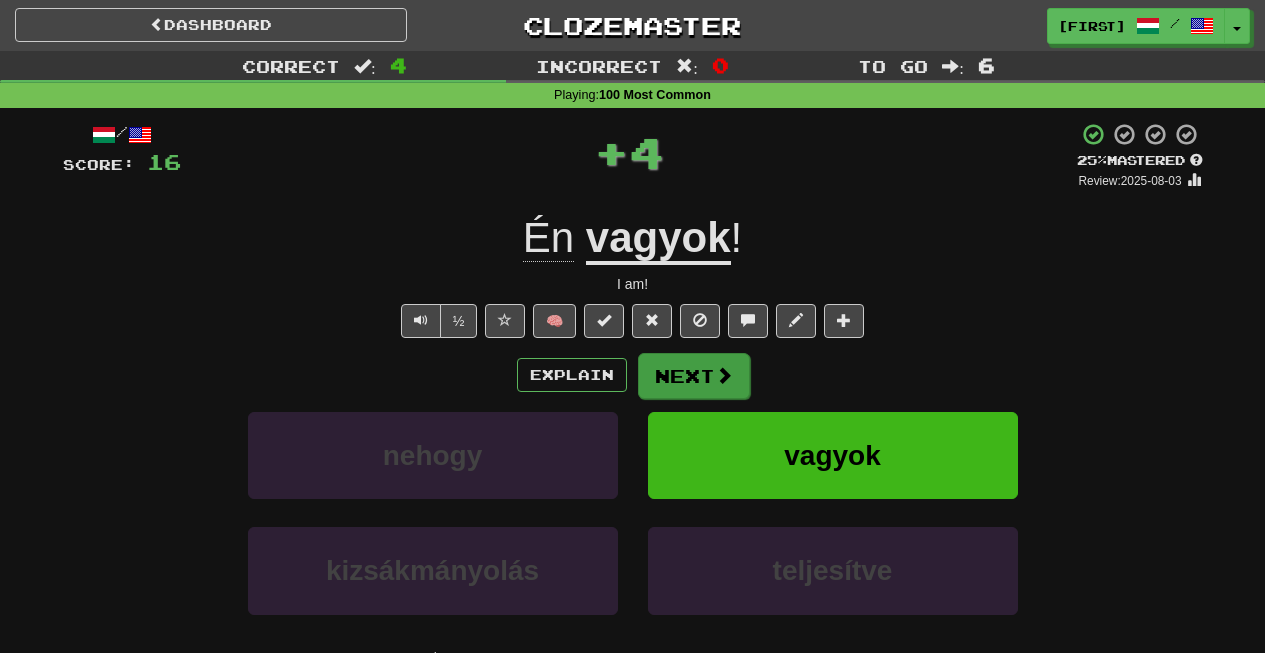 click on "Next" at bounding box center [694, 376] 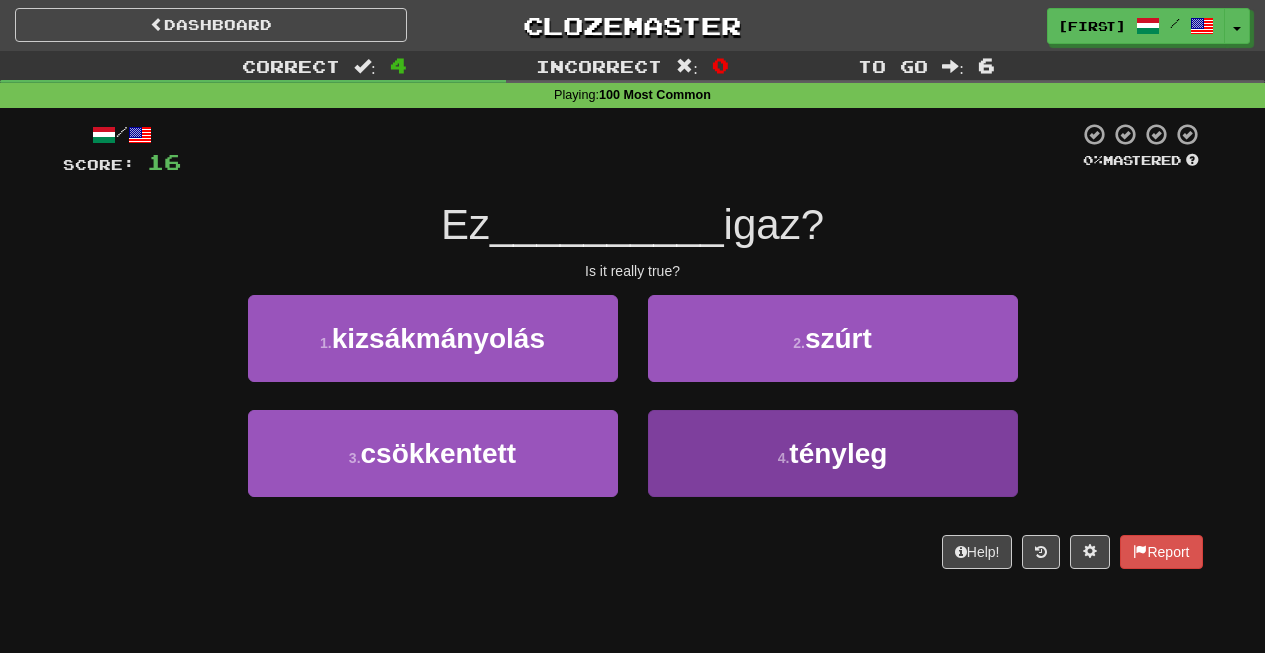 click on "tényleg" at bounding box center (838, 453) 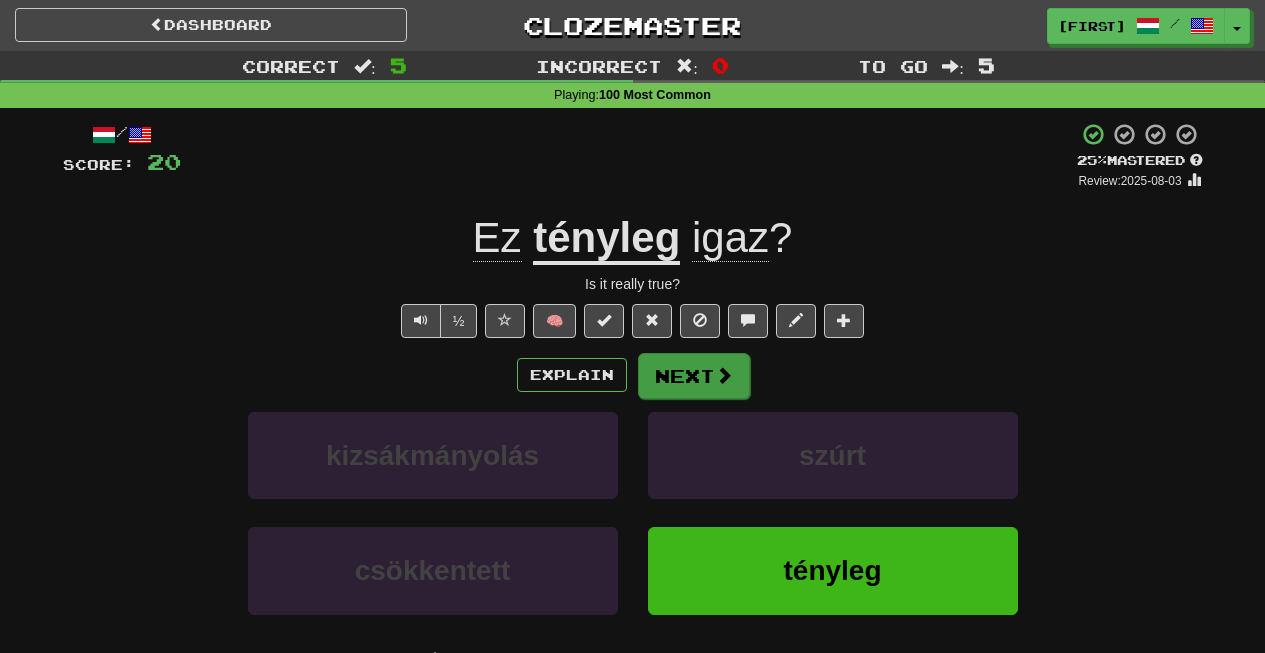 click on "Next" at bounding box center (694, 376) 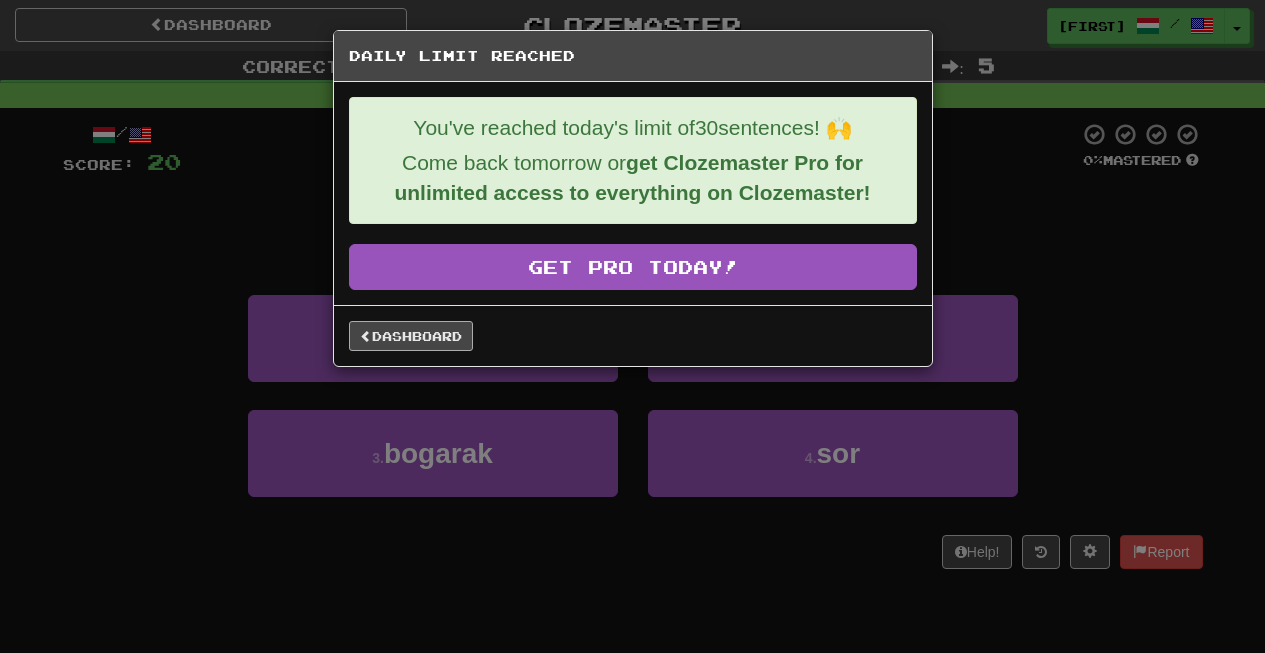 click on "Dashboard" at bounding box center (411, 336) 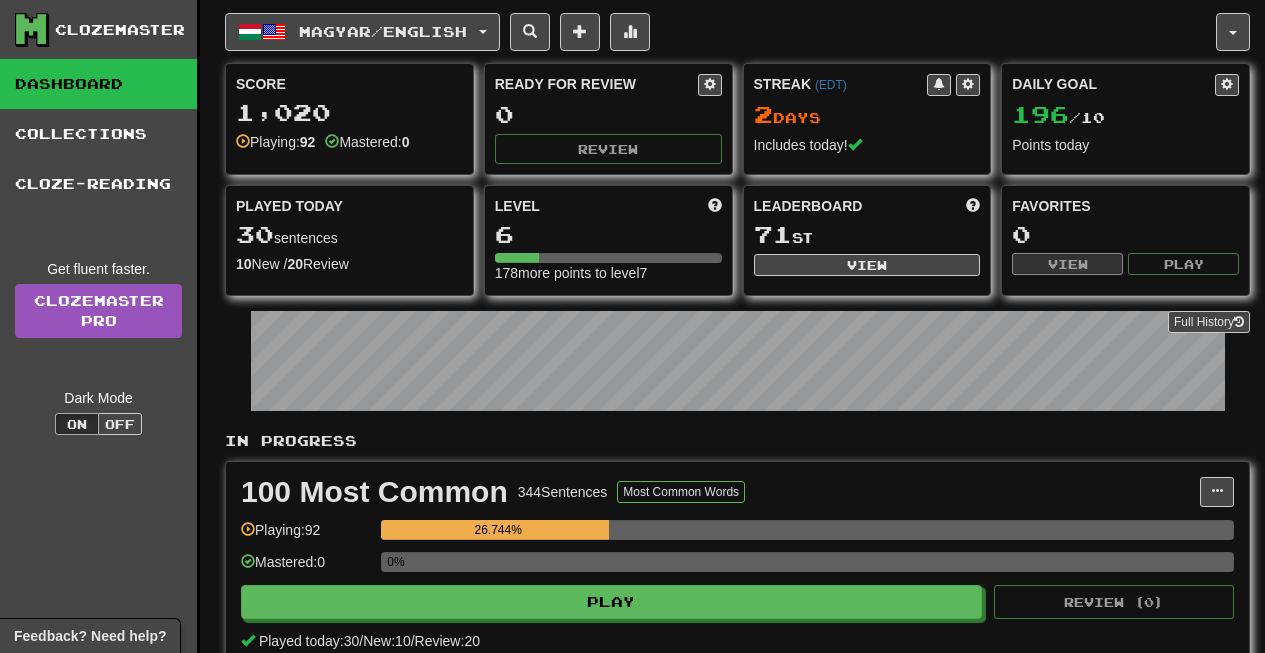 scroll, scrollTop: 1, scrollLeft: 0, axis: vertical 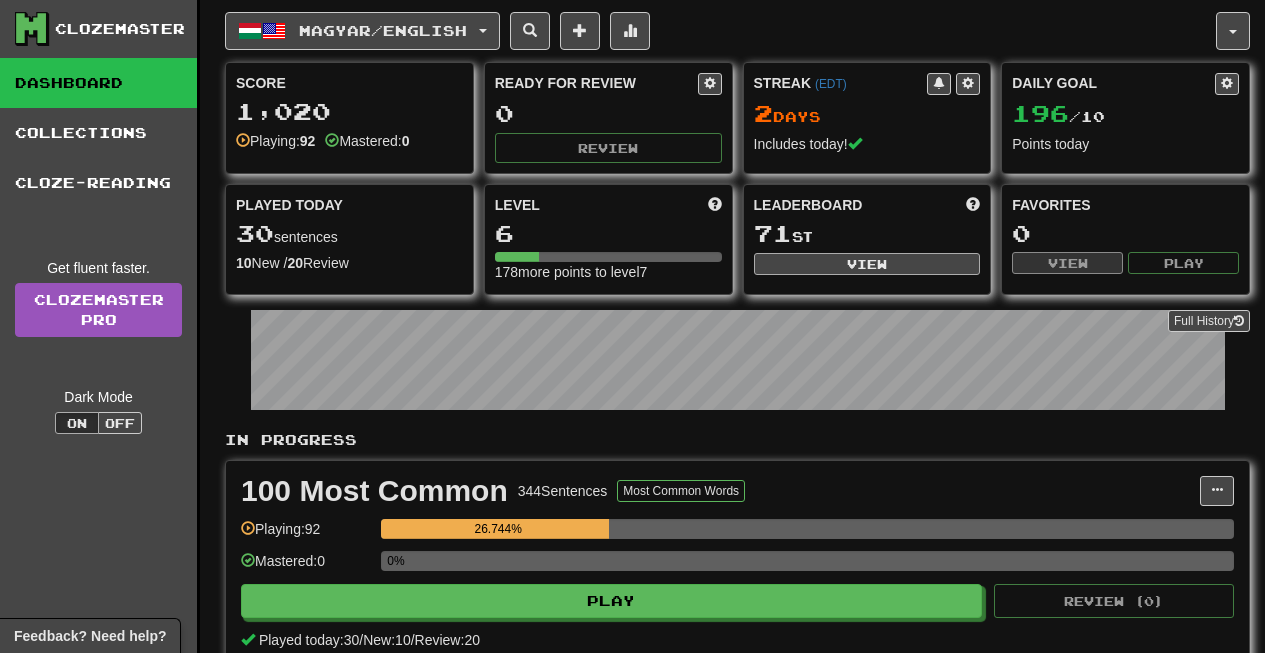 click on "View" at bounding box center (867, 264) 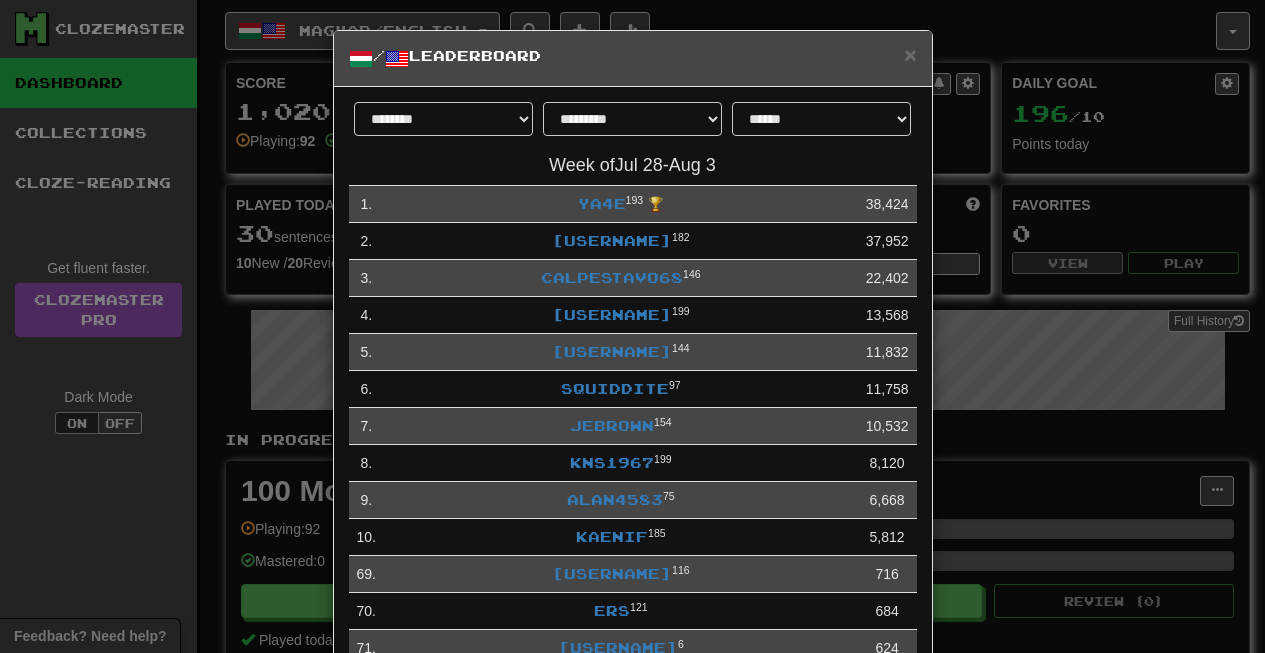 scroll, scrollTop: 0, scrollLeft: 0, axis: both 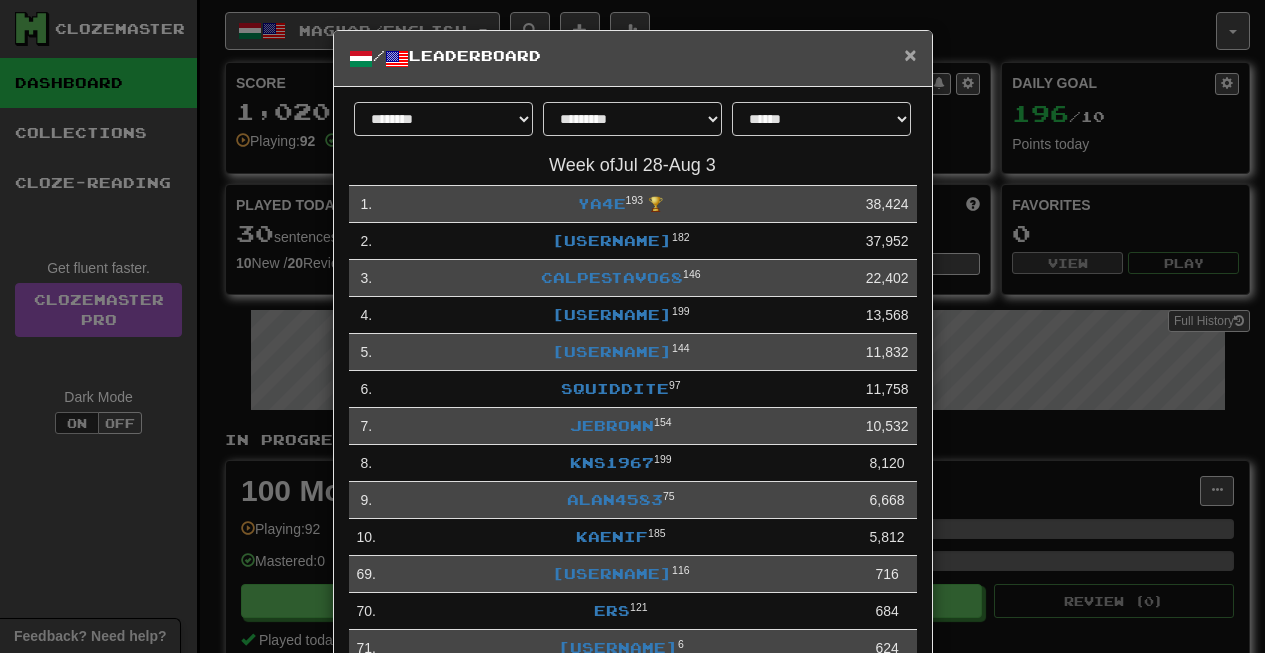 click on "×" at bounding box center [910, 54] 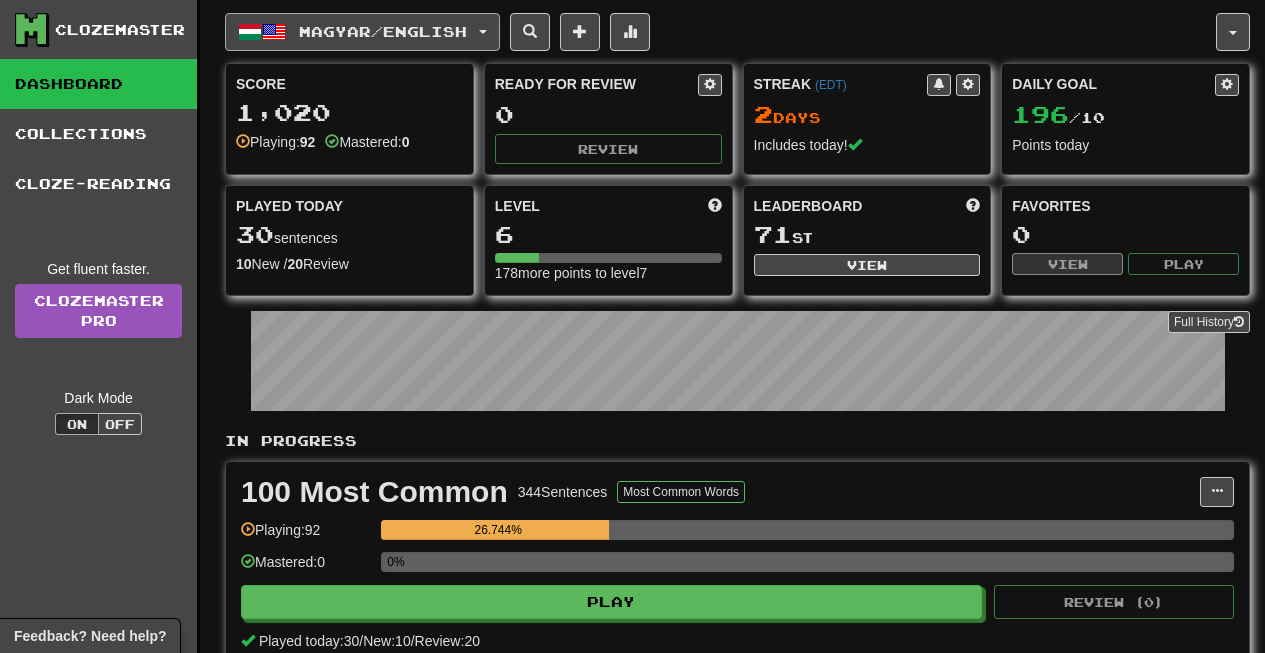 scroll, scrollTop: 0, scrollLeft: 0, axis: both 